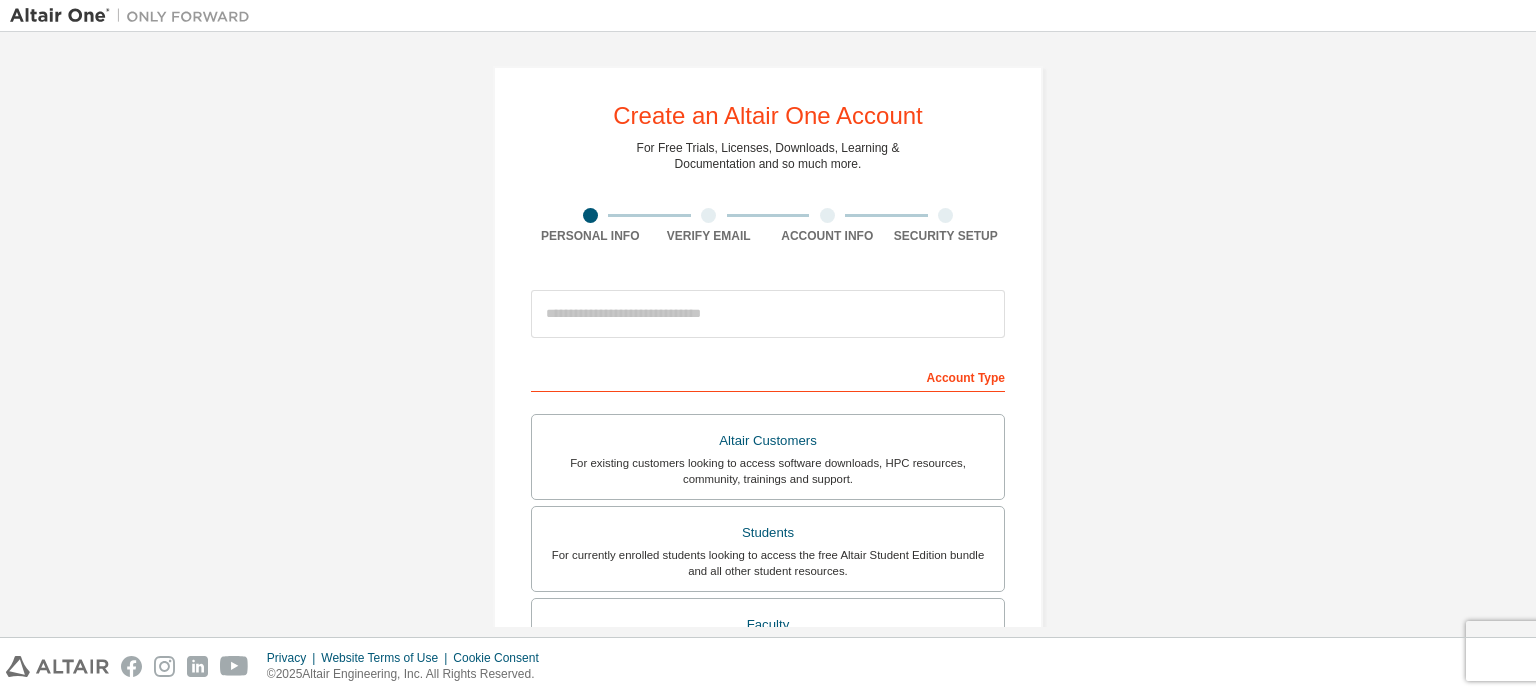 scroll, scrollTop: 0, scrollLeft: 0, axis: both 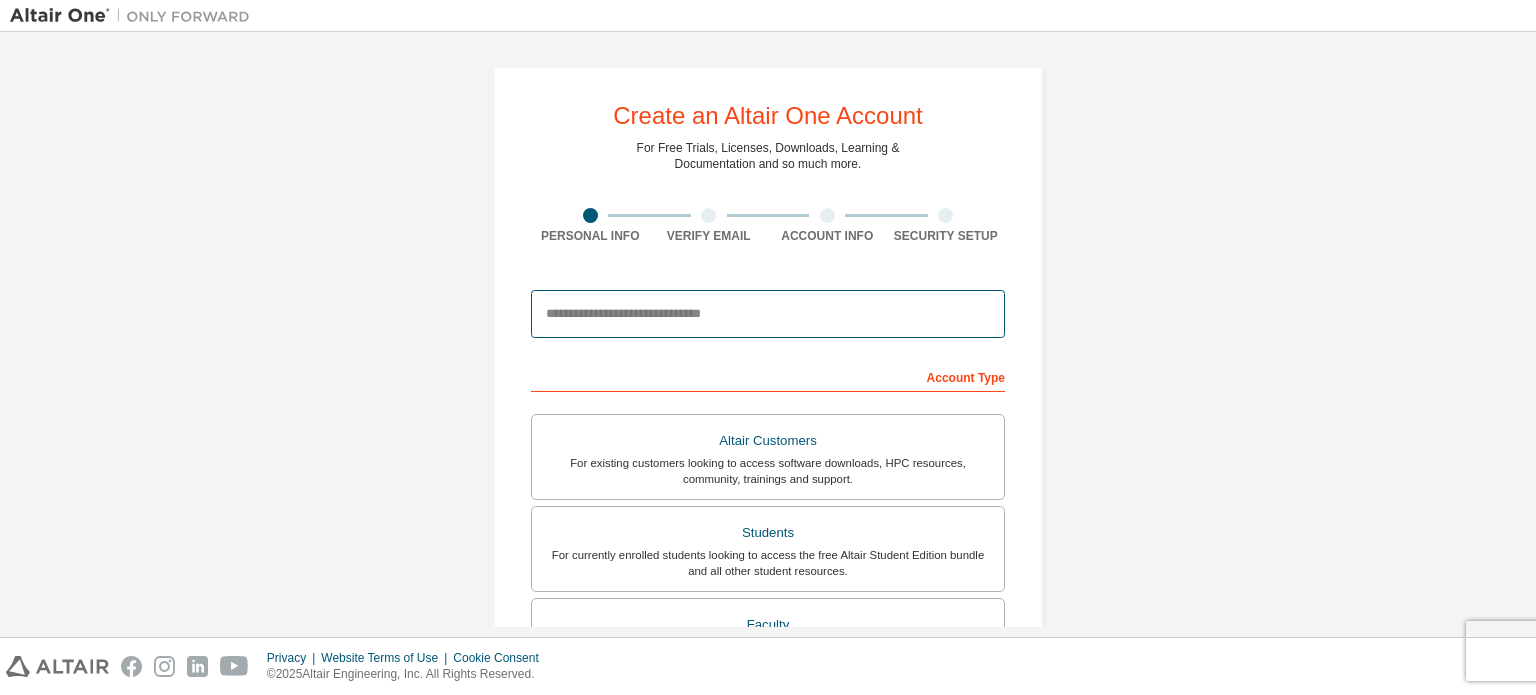 click at bounding box center [768, 314] 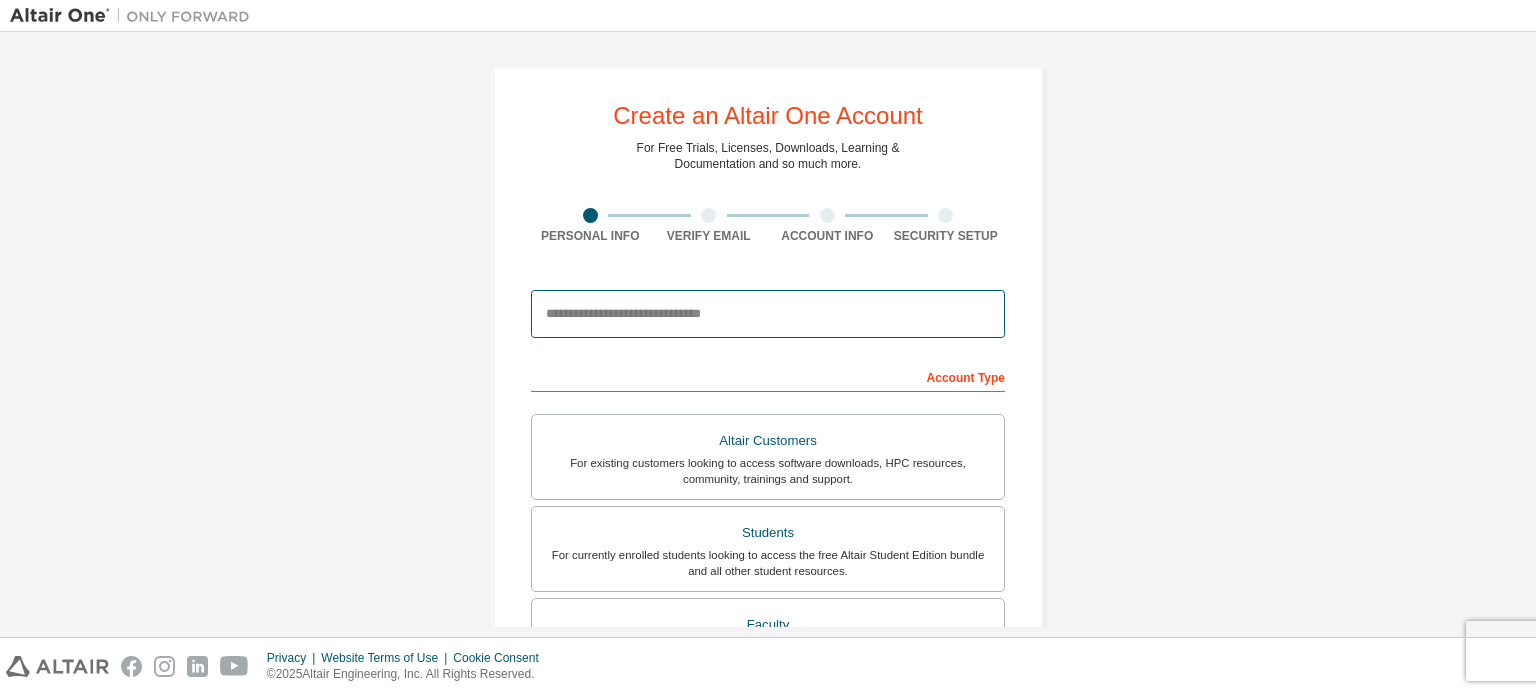 type on "**********" 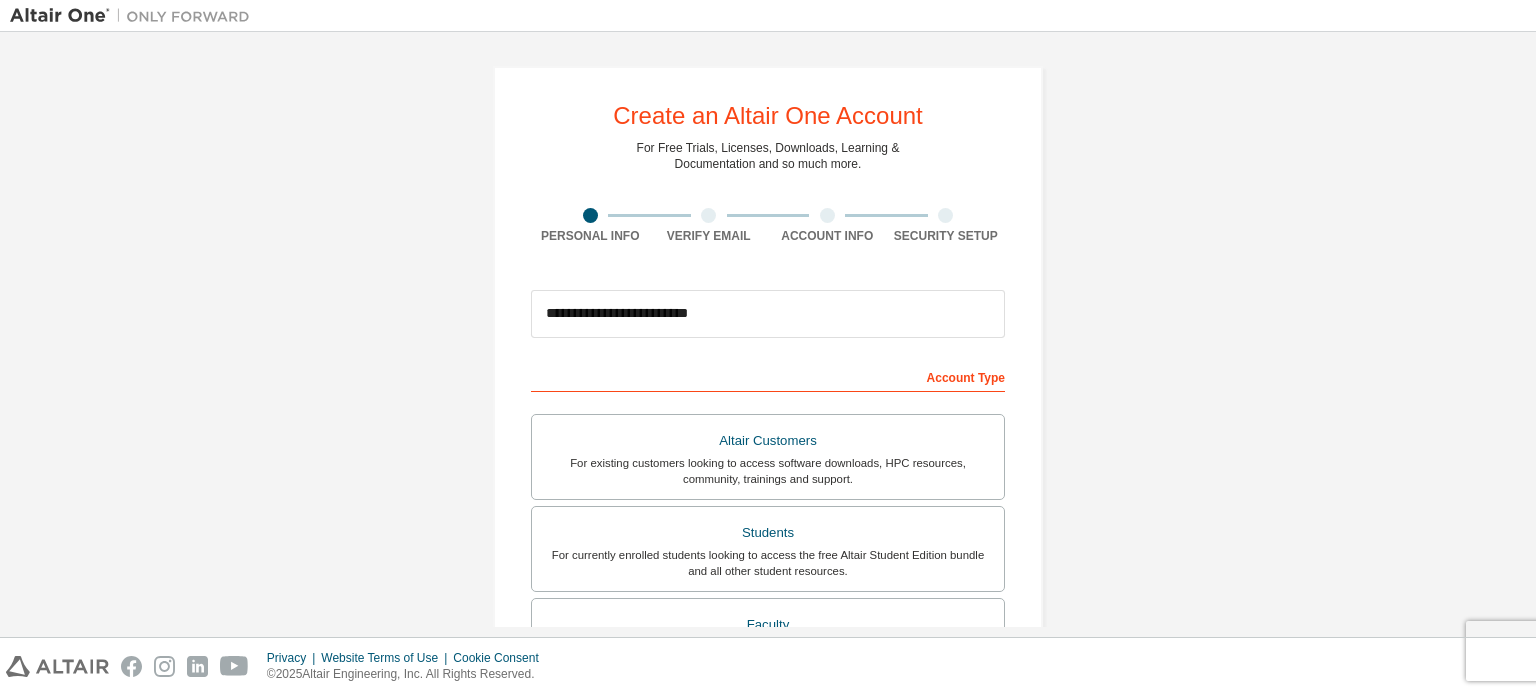 click on "Verify Email" at bounding box center (709, 226) 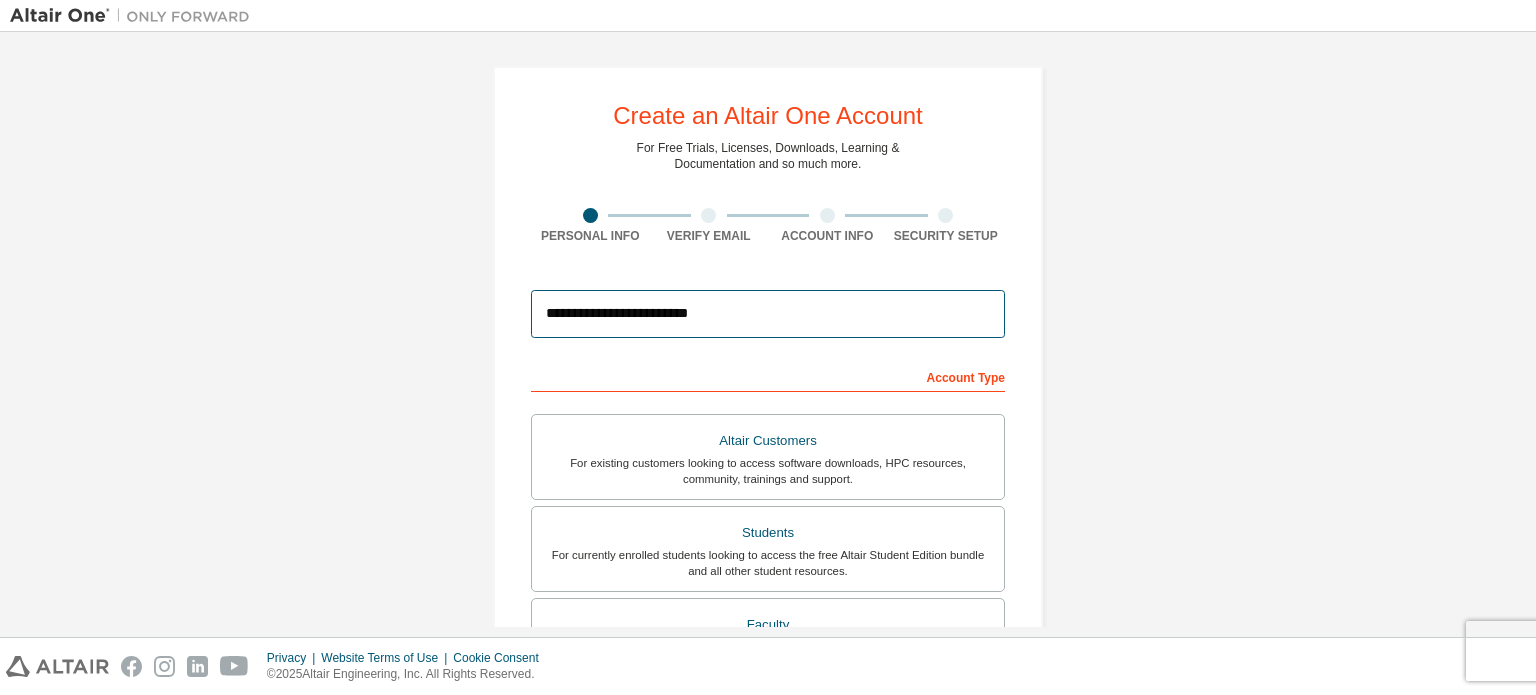 click on "**********" at bounding box center (768, 314) 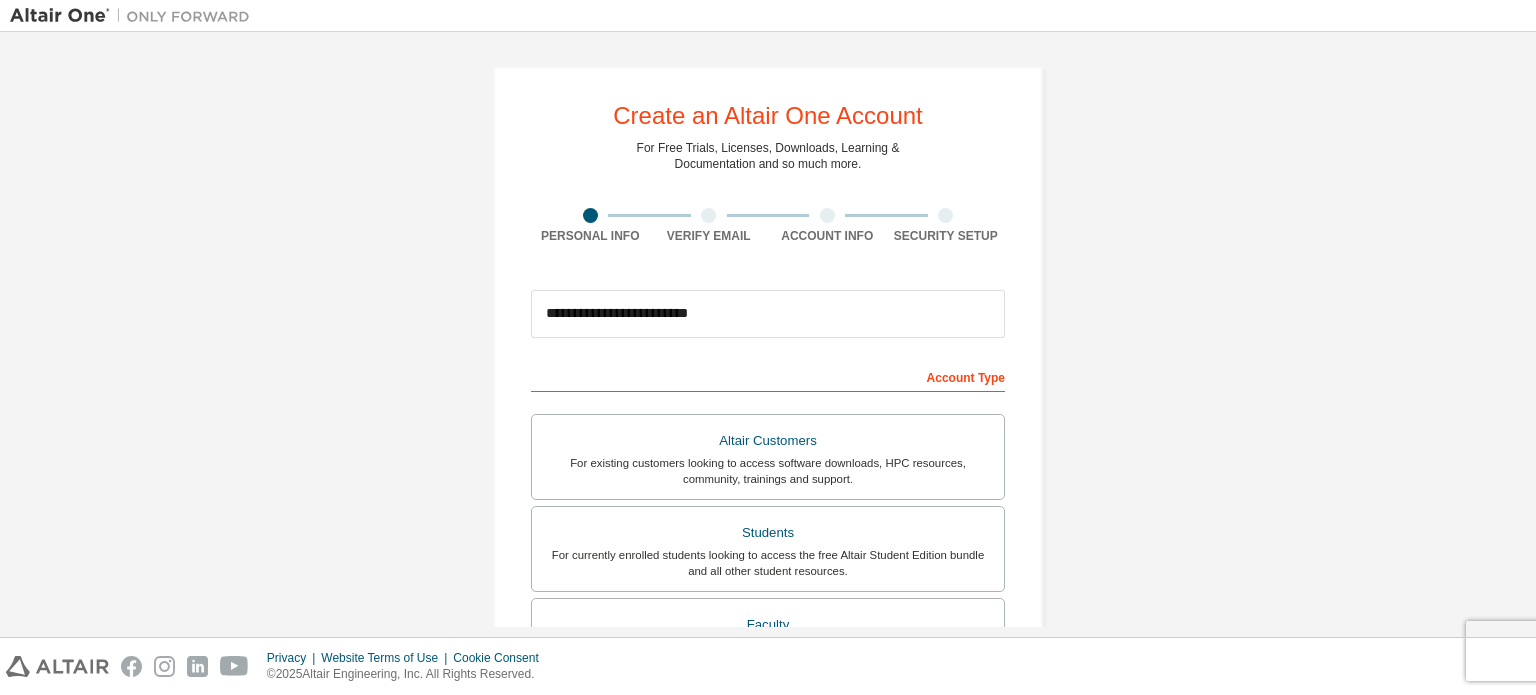 click on "**********" at bounding box center [768, 571] 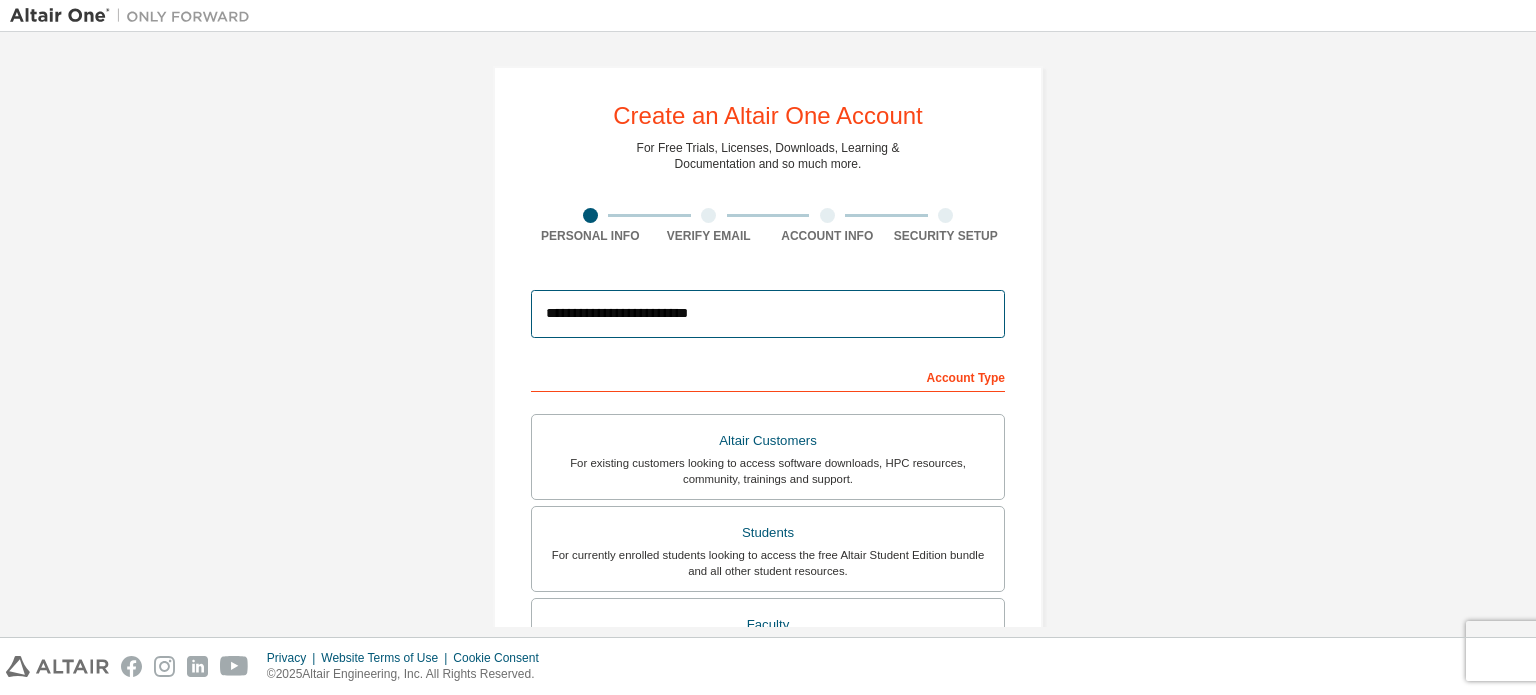 click on "**********" at bounding box center (768, 314) 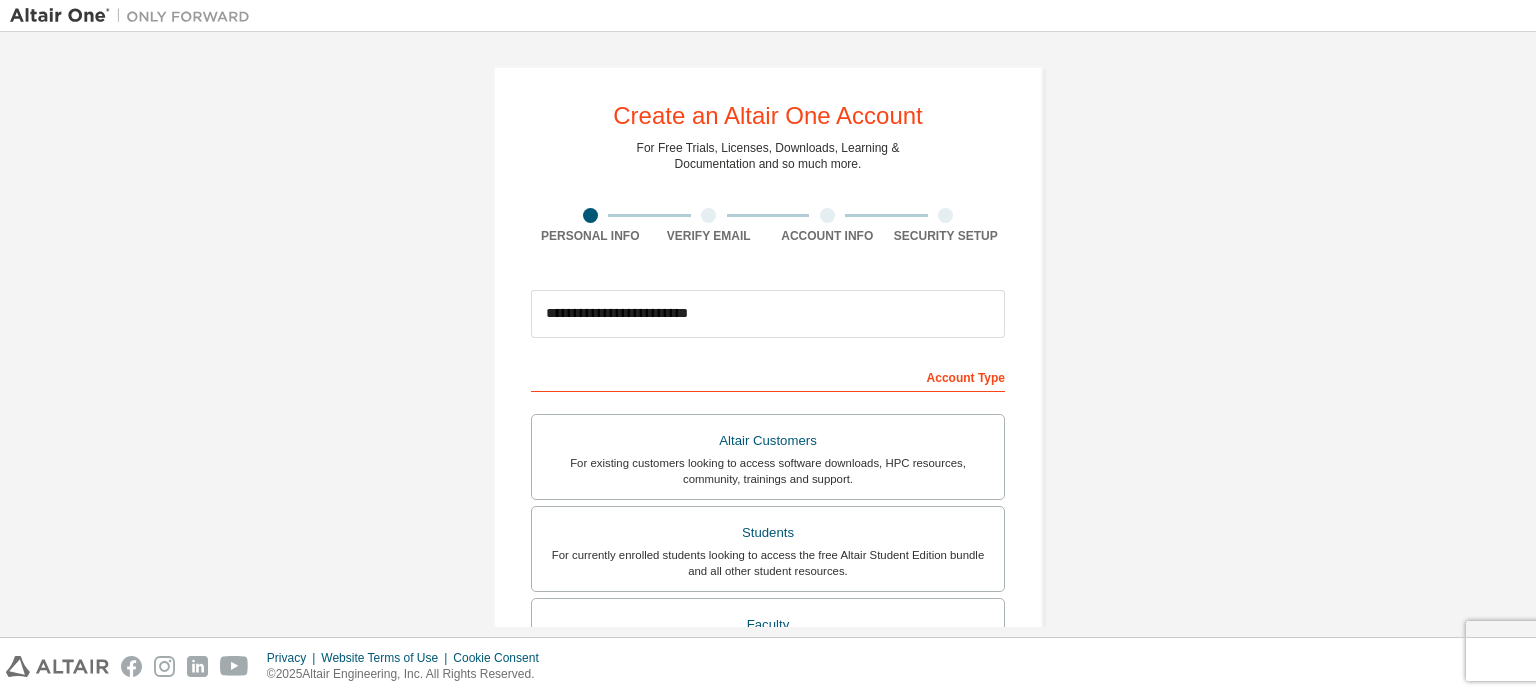 click on "**********" at bounding box center [768, 571] 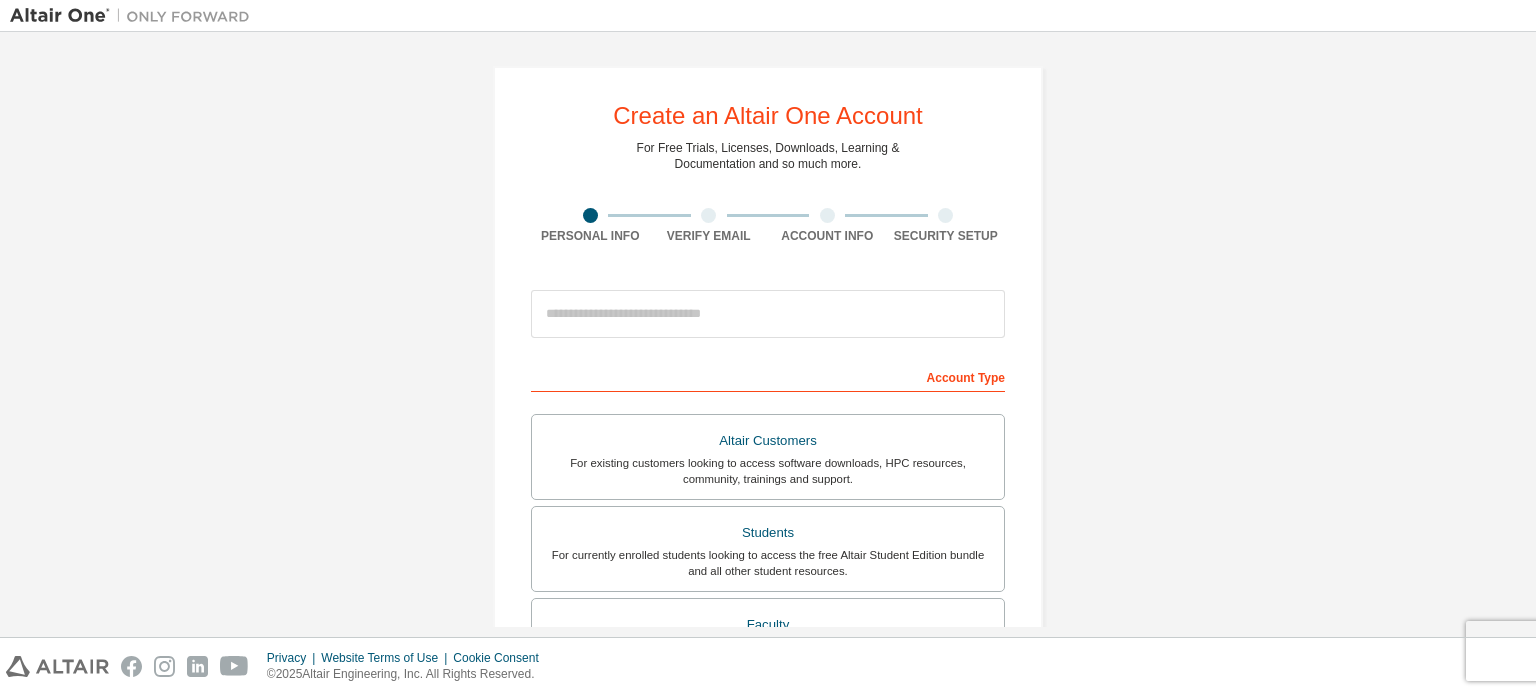 scroll, scrollTop: 0, scrollLeft: 0, axis: both 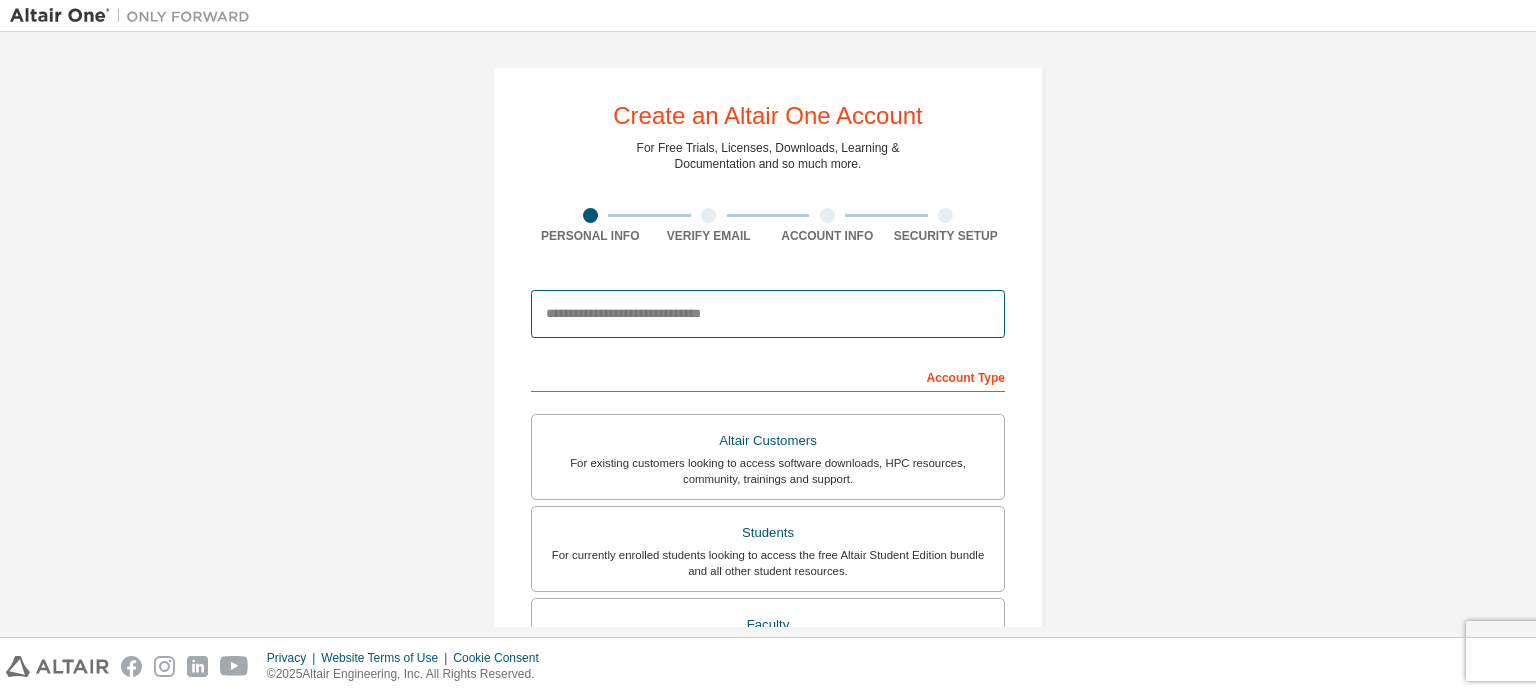 click at bounding box center (768, 314) 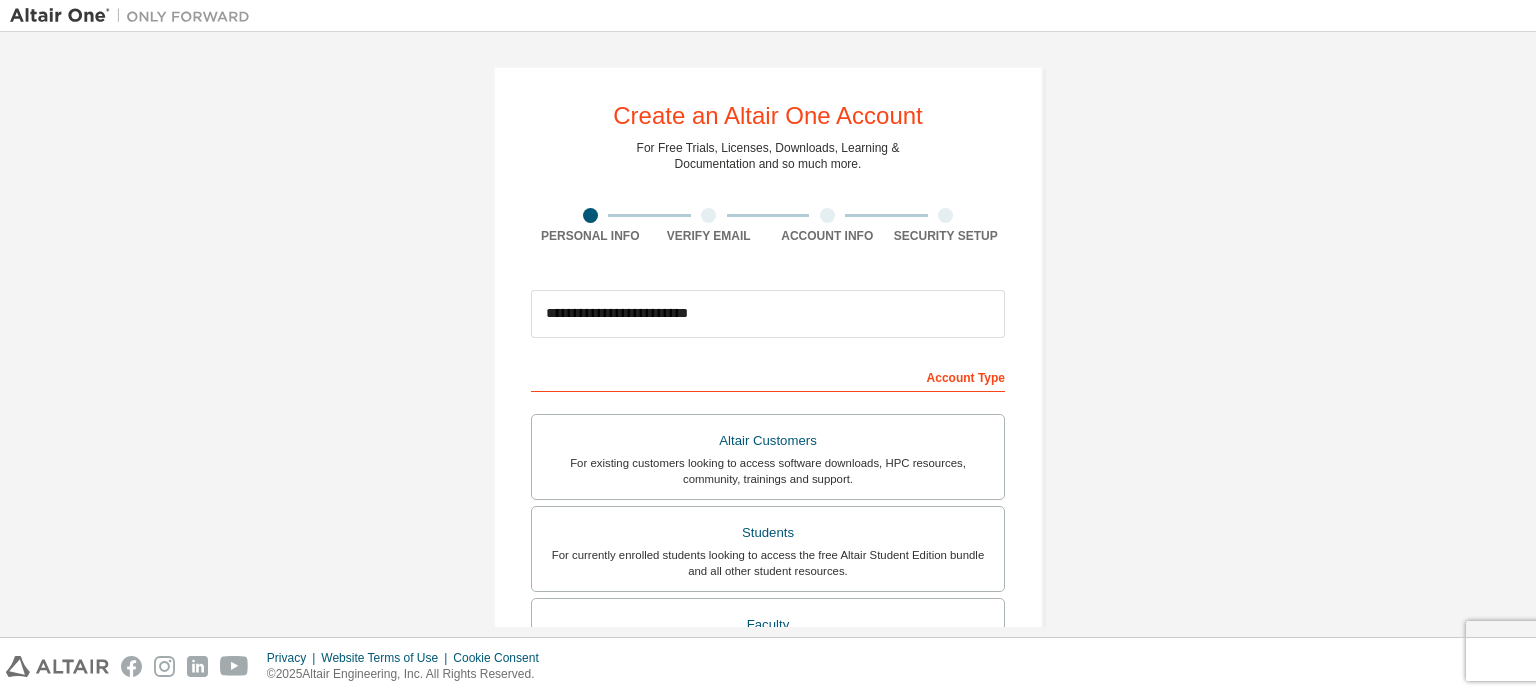 click on "Account Type" at bounding box center (768, 376) 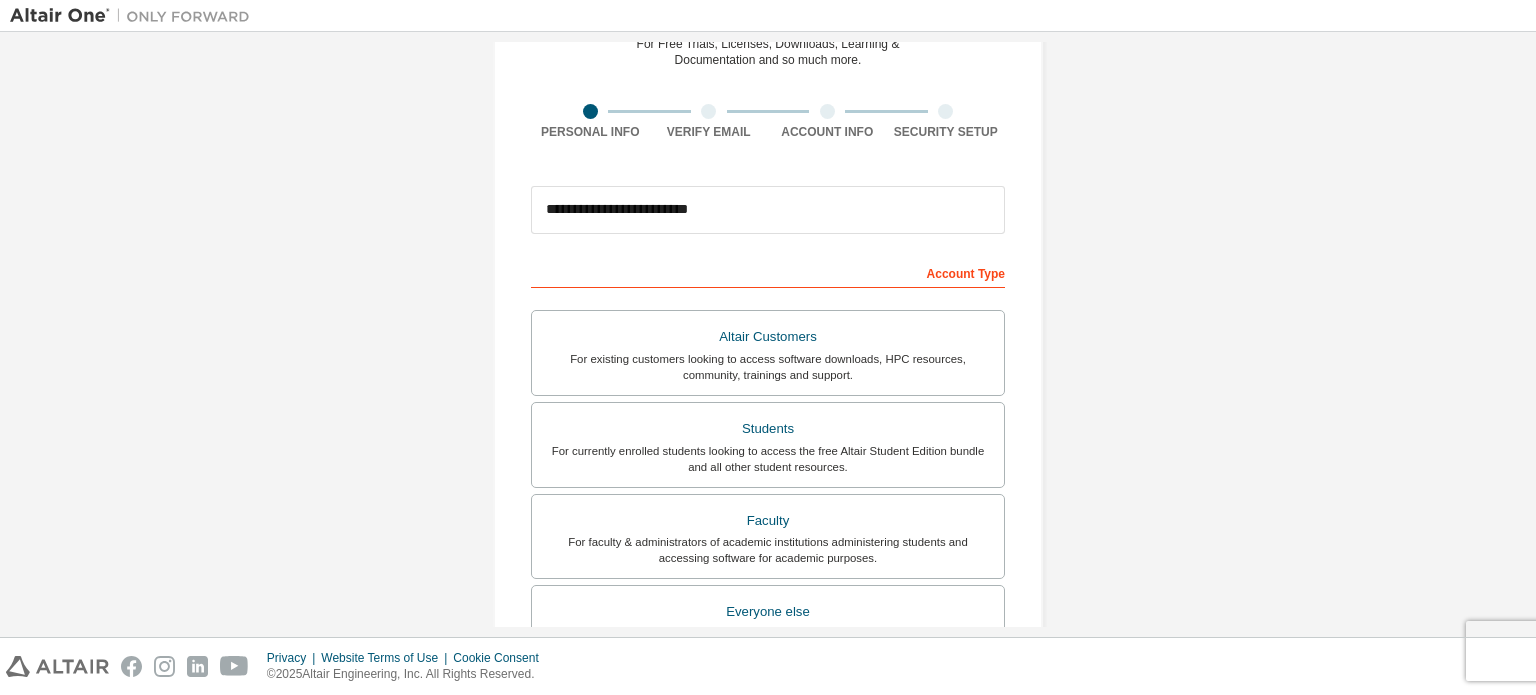 scroll, scrollTop: 70, scrollLeft: 0, axis: vertical 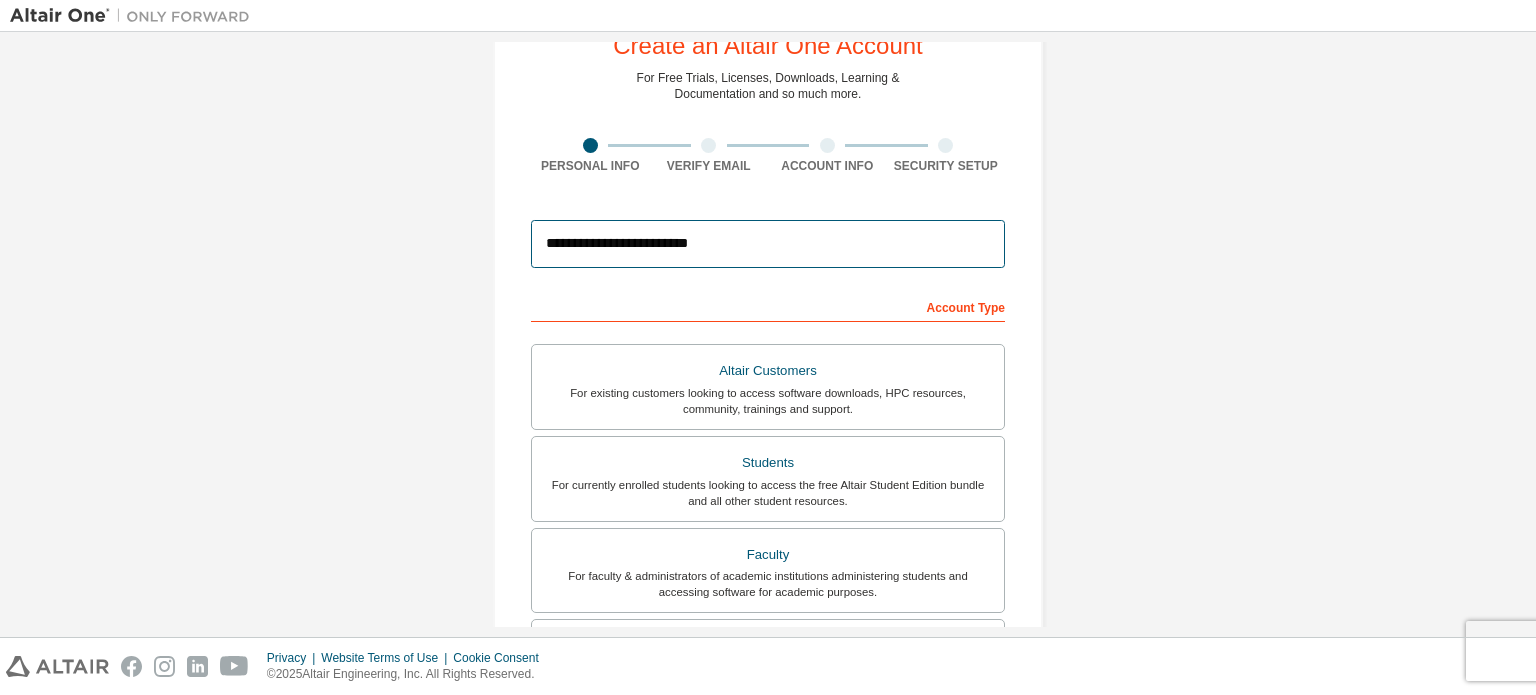 click on "**********" at bounding box center [768, 244] 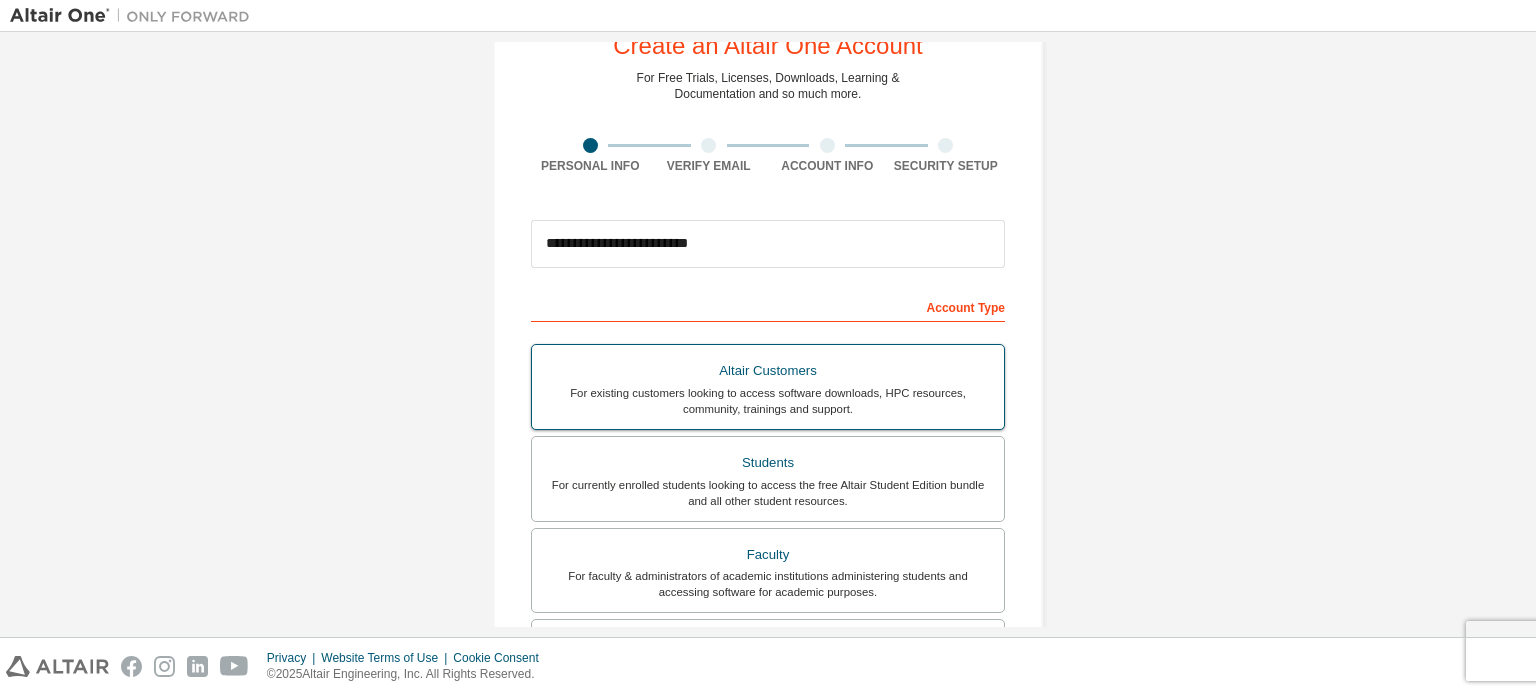click on "Altair Customers" at bounding box center [768, 371] 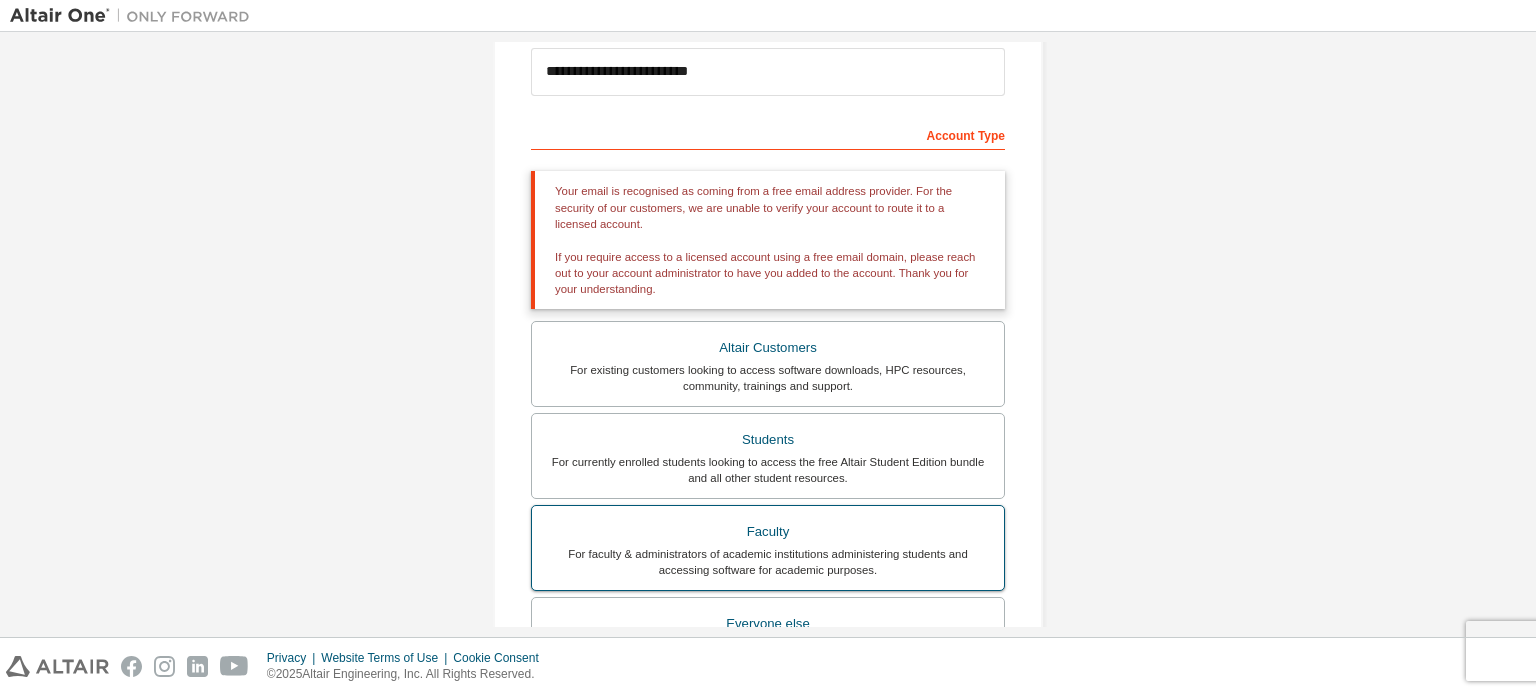 scroll, scrollTop: 270, scrollLeft: 0, axis: vertical 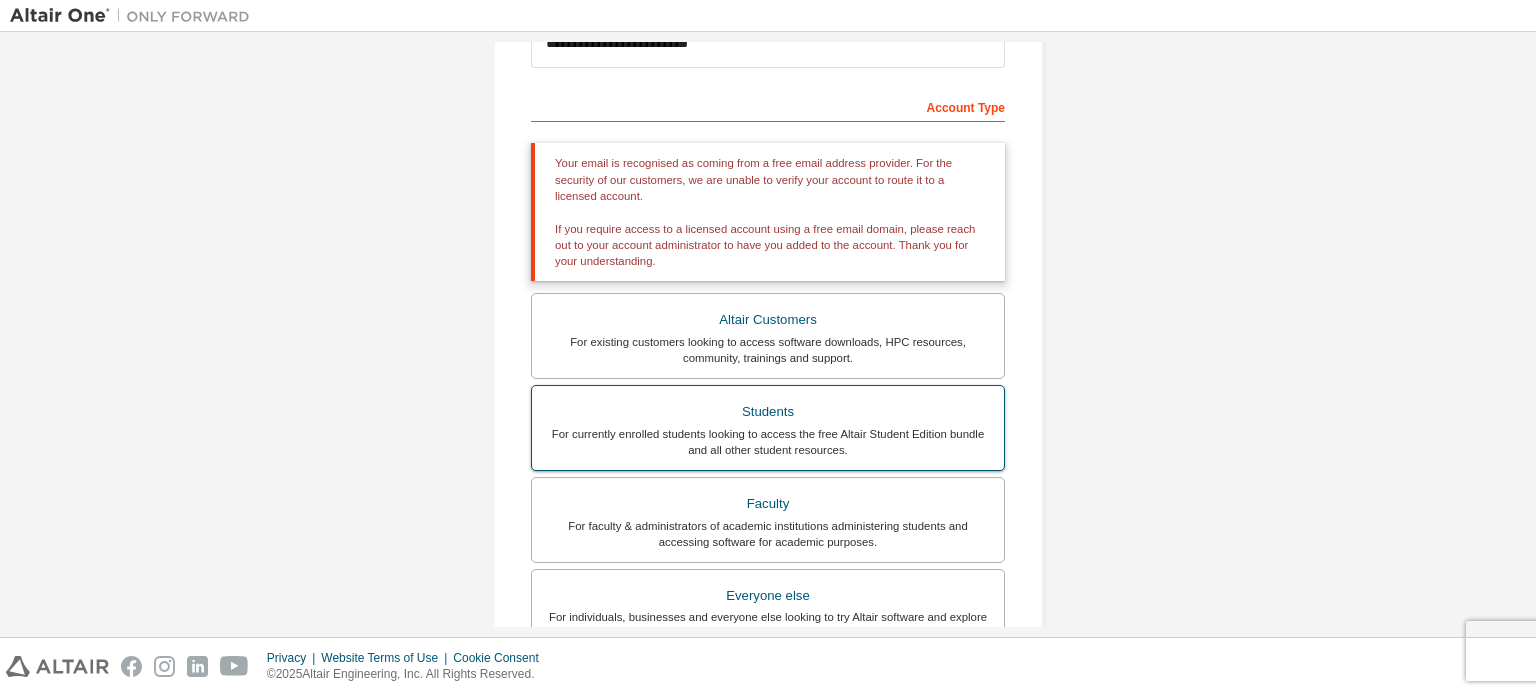 click on "Students" at bounding box center (768, 412) 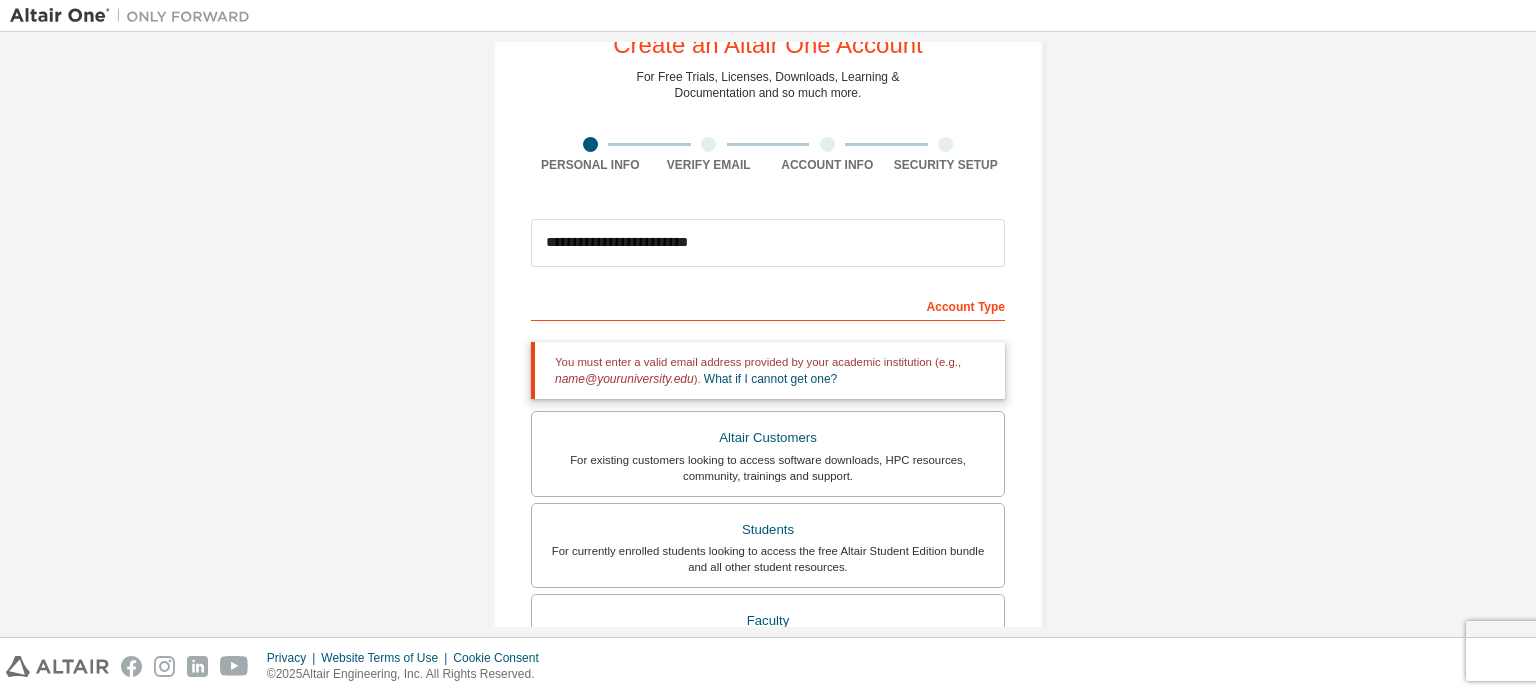scroll, scrollTop: 70, scrollLeft: 0, axis: vertical 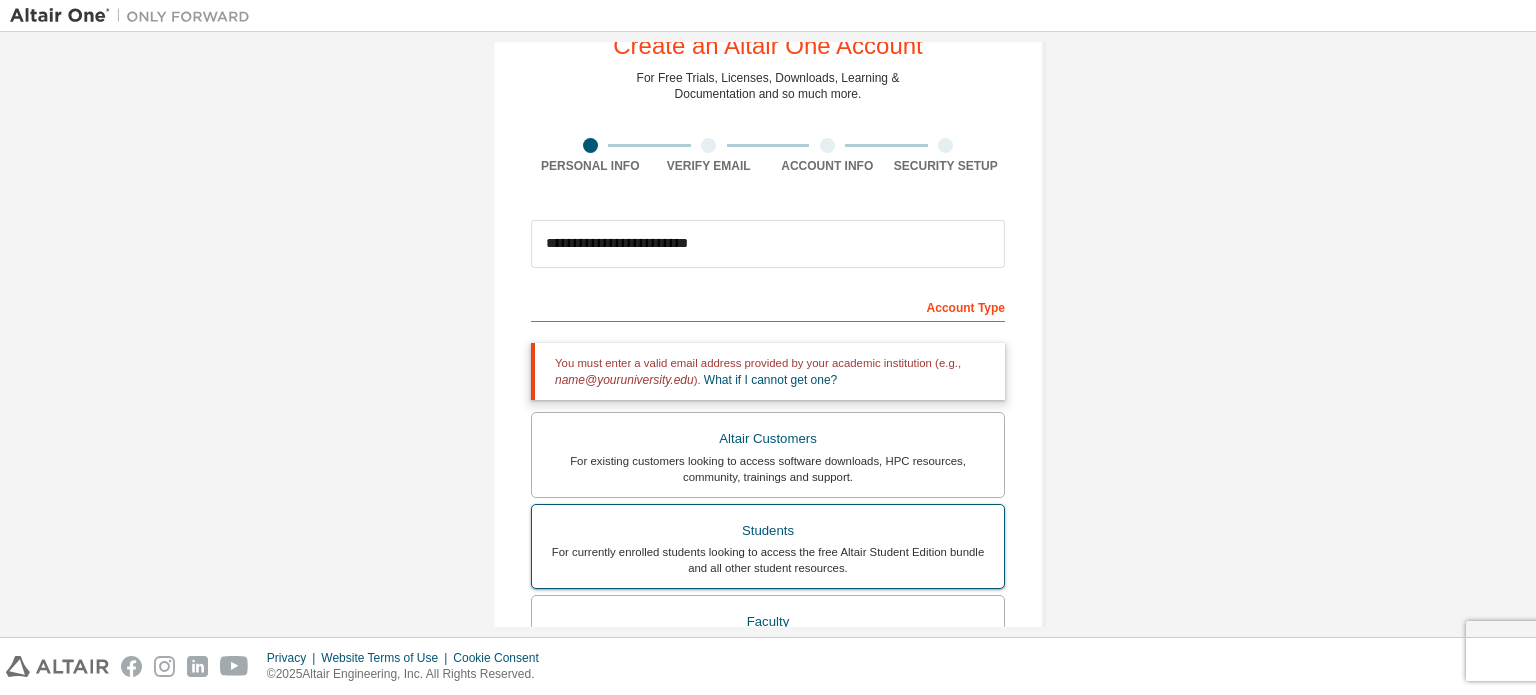 click on "For currently enrolled students looking to access the free Altair Student Edition bundle and all other student resources." at bounding box center [768, 560] 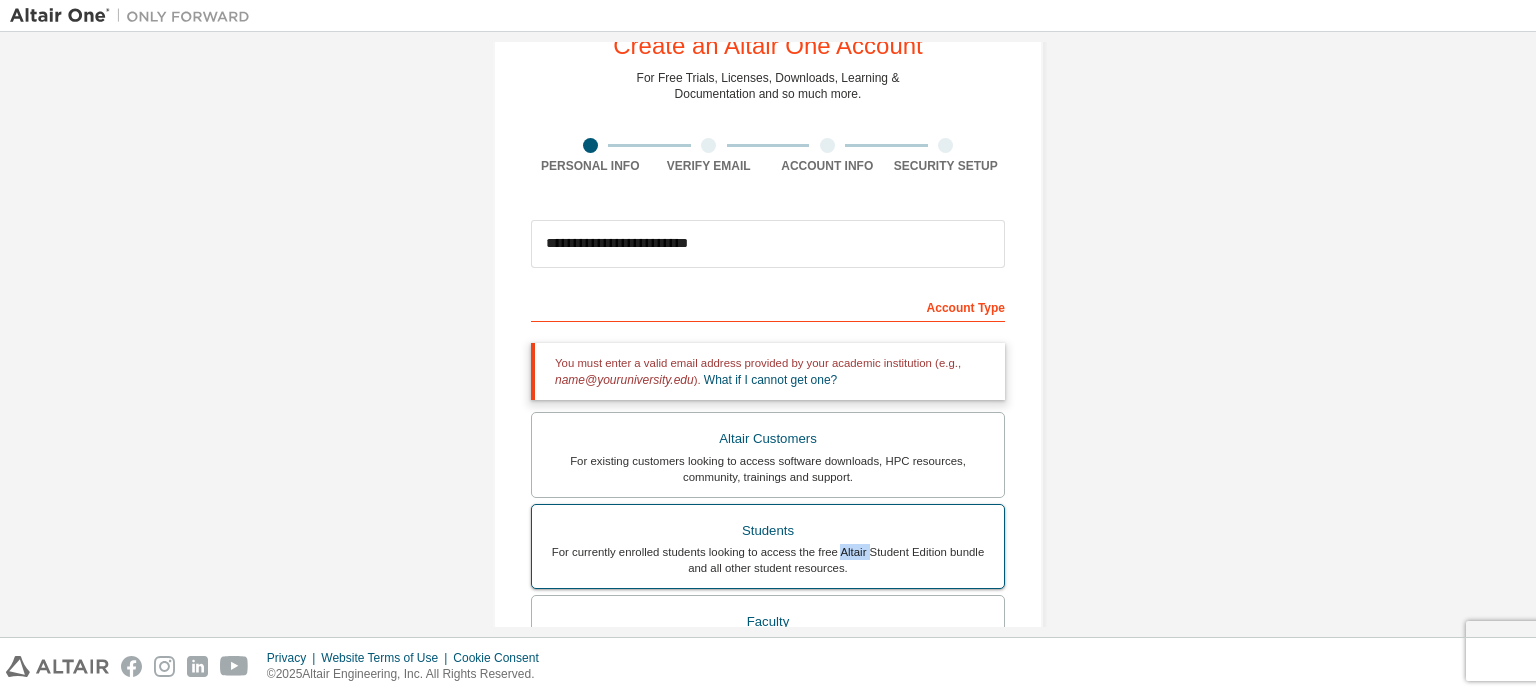 click on "For currently enrolled students looking to access the free Altair Student Edition bundle and all other student resources." at bounding box center (768, 560) 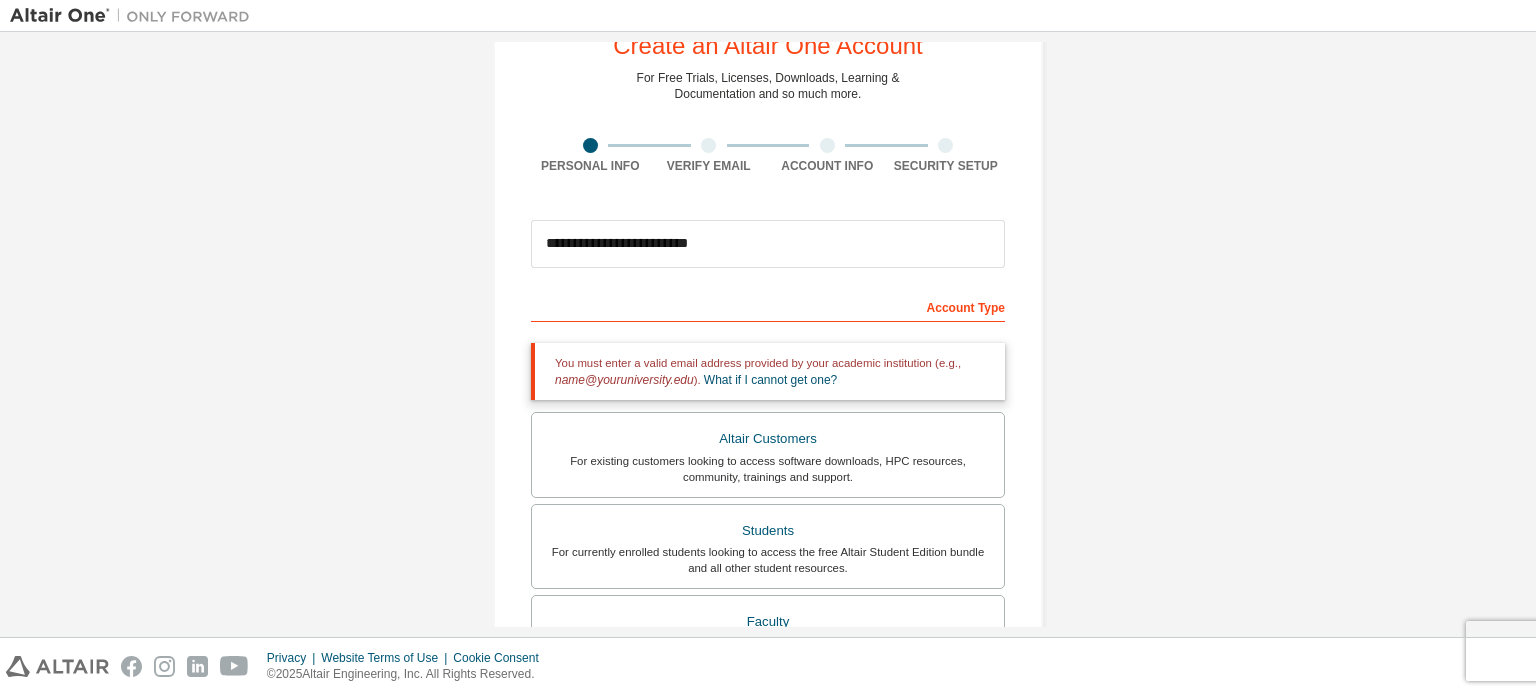 click on "Account Type" at bounding box center (768, 306) 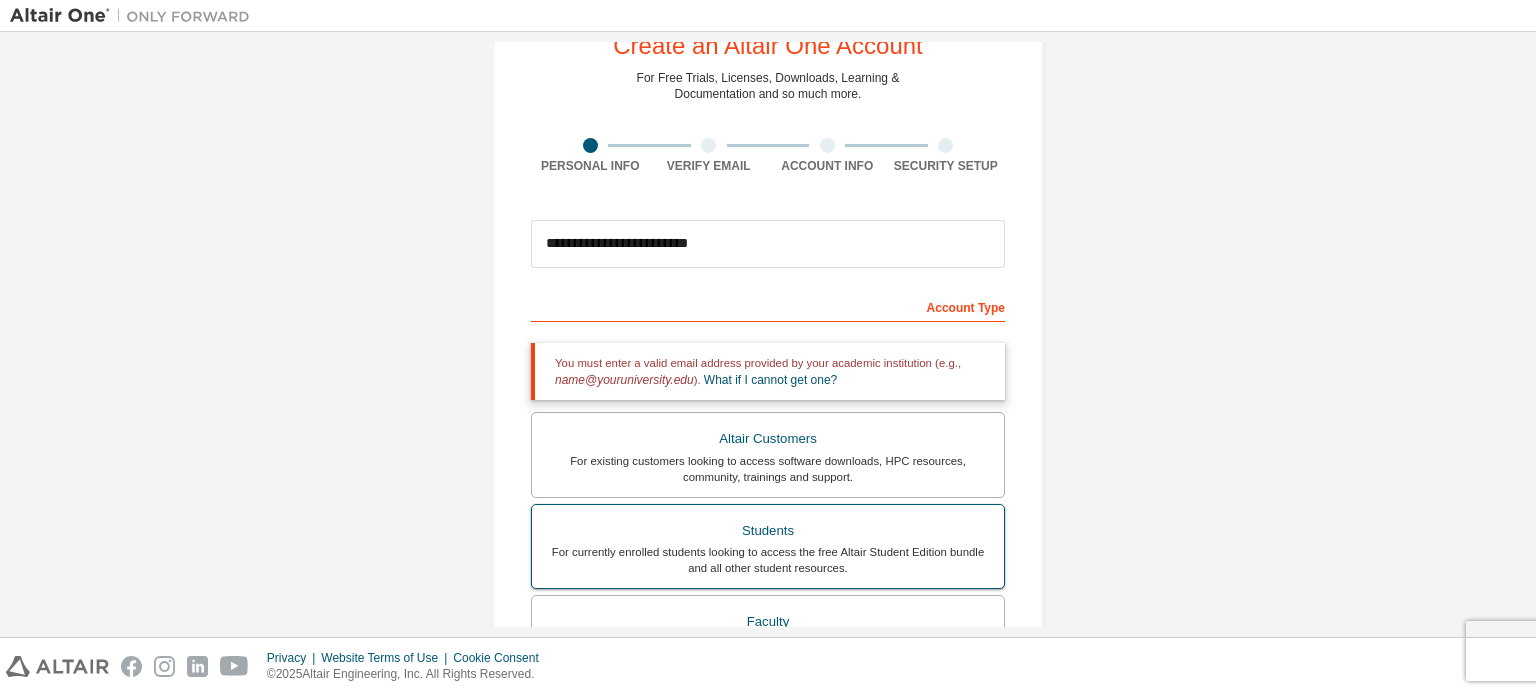 click on "Students" at bounding box center (768, 531) 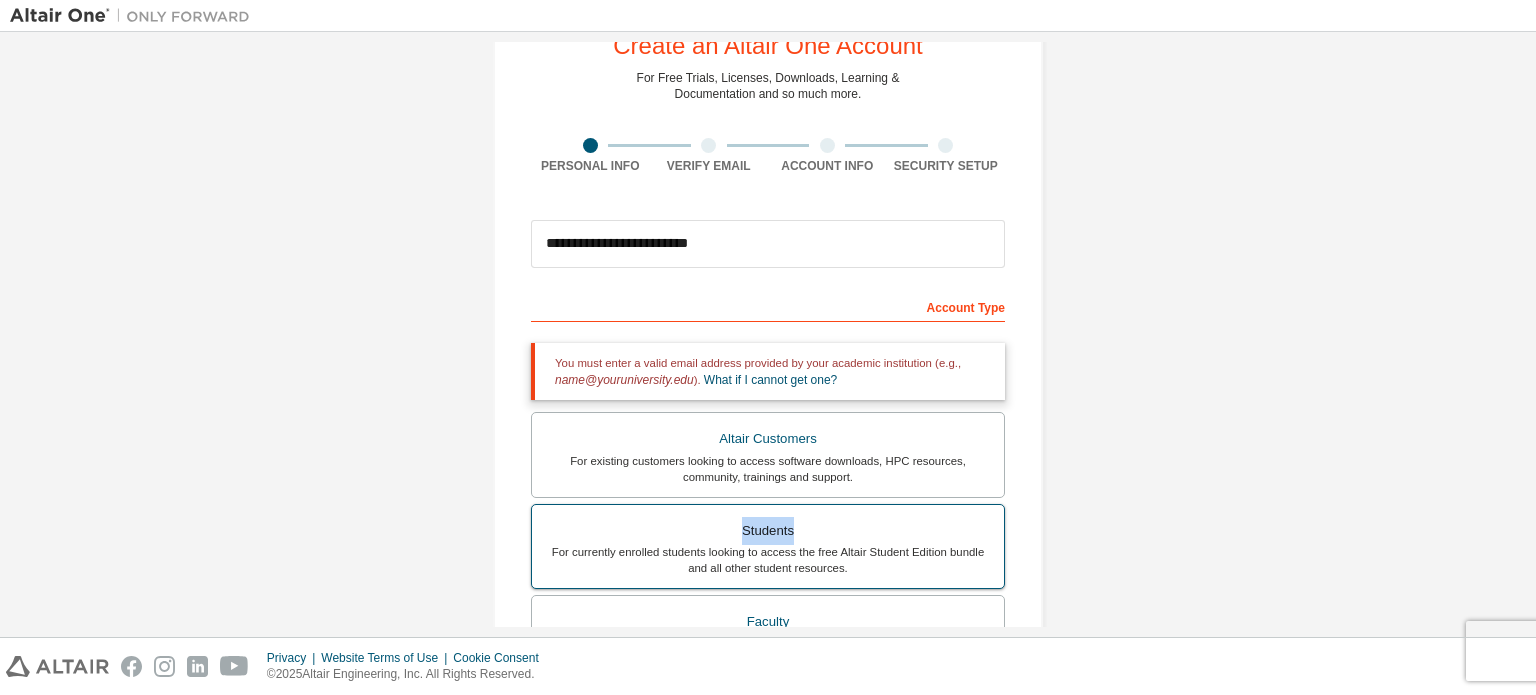 click on "Students" at bounding box center [768, 531] 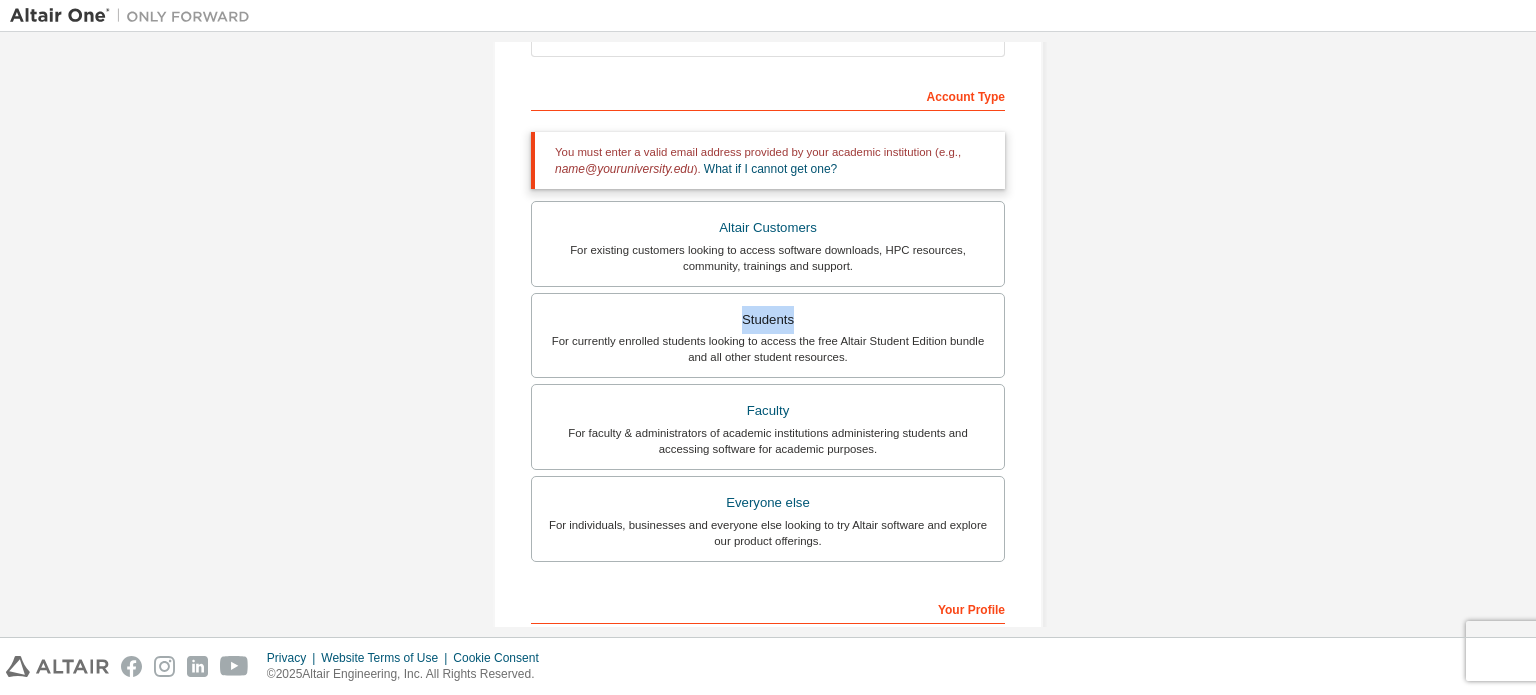 scroll, scrollTop: 470, scrollLeft: 0, axis: vertical 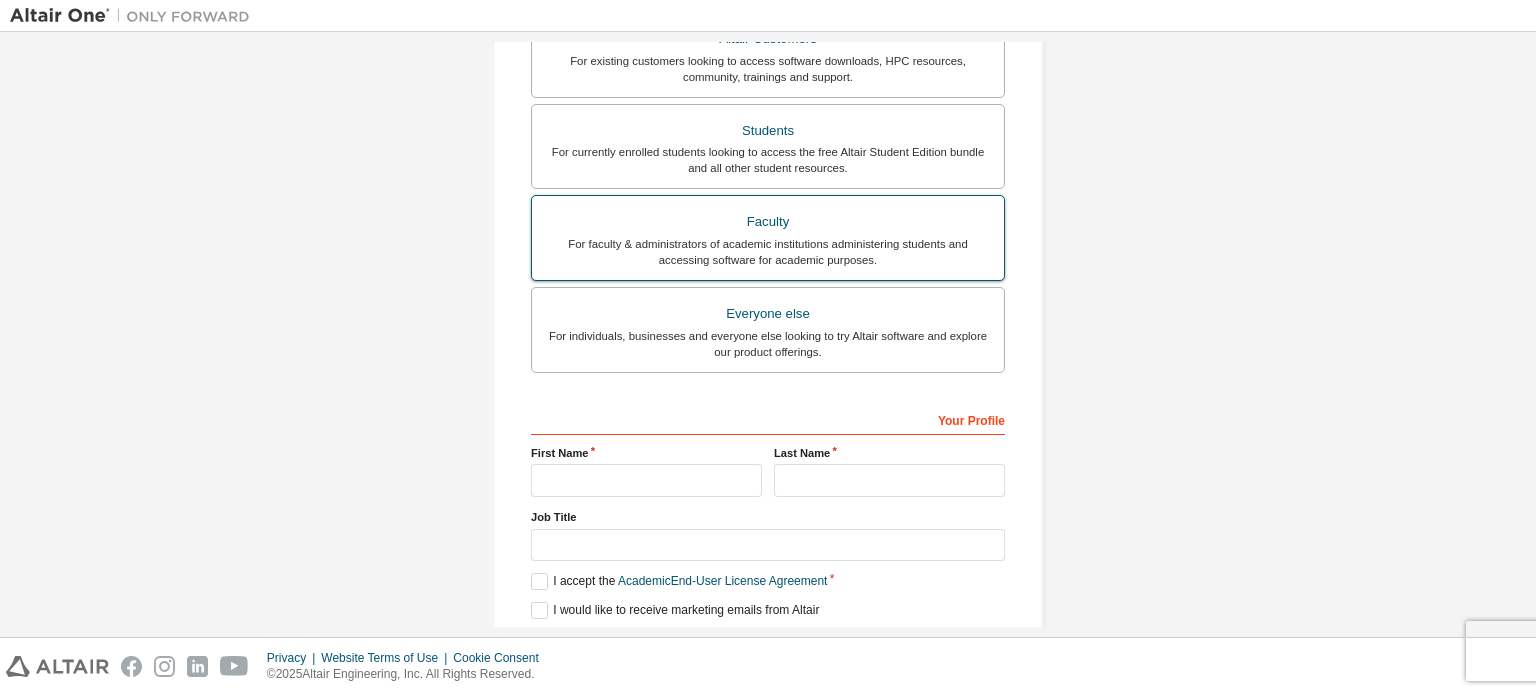 click on "Faculty For faculty & administrators of academic institutions administering students and accessing software for academic purposes." at bounding box center [768, 238] 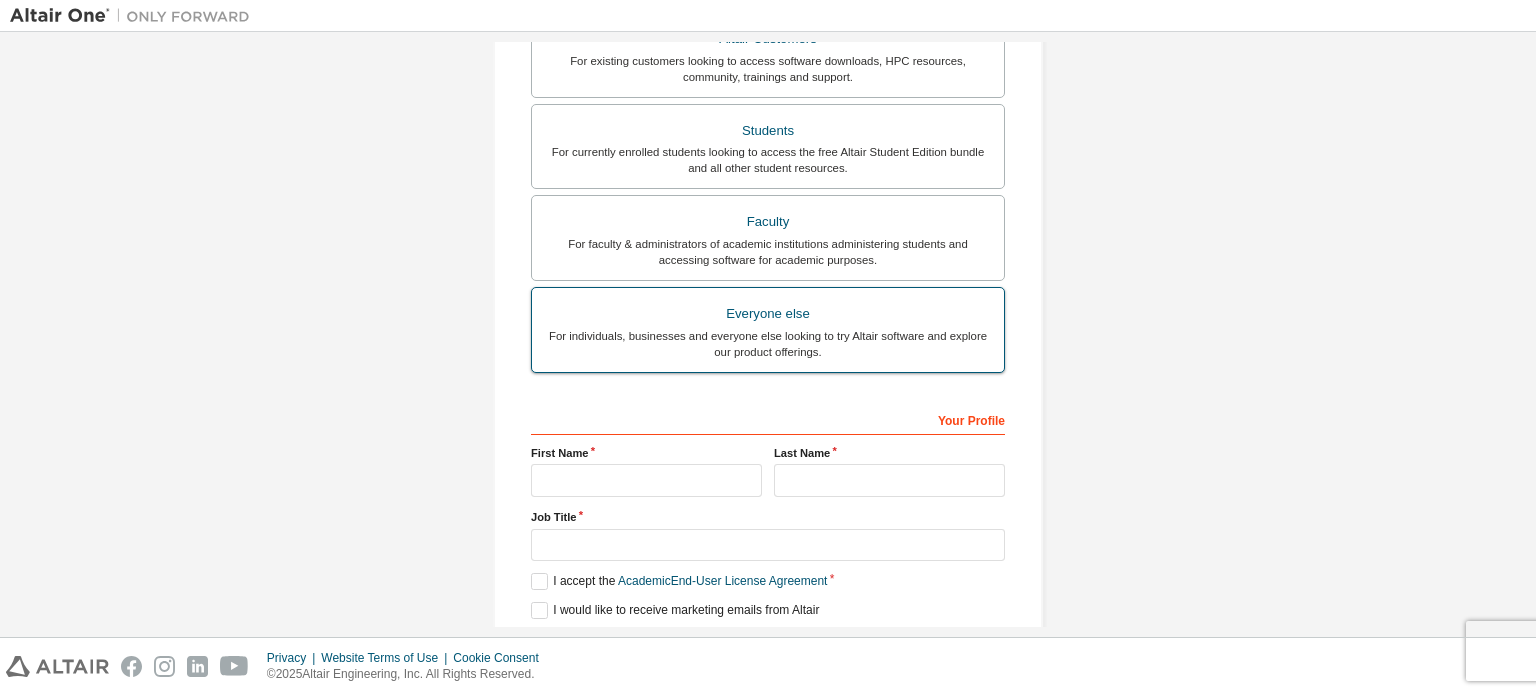 click on "For individuals, businesses and everyone else looking to try Altair software and explore our product offerings." at bounding box center (768, 344) 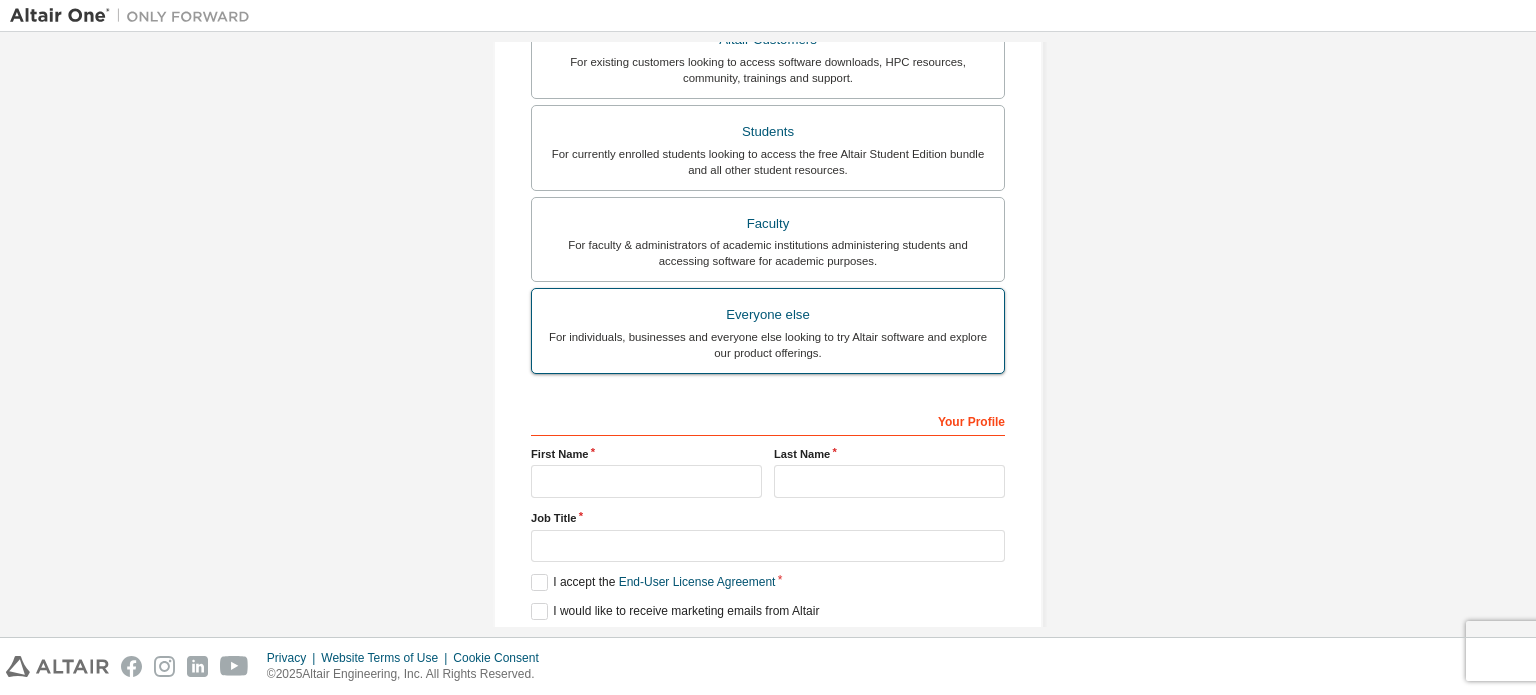 click on "For individuals, businesses and everyone else looking to try Altair software and explore our product offerings." at bounding box center [768, 345] 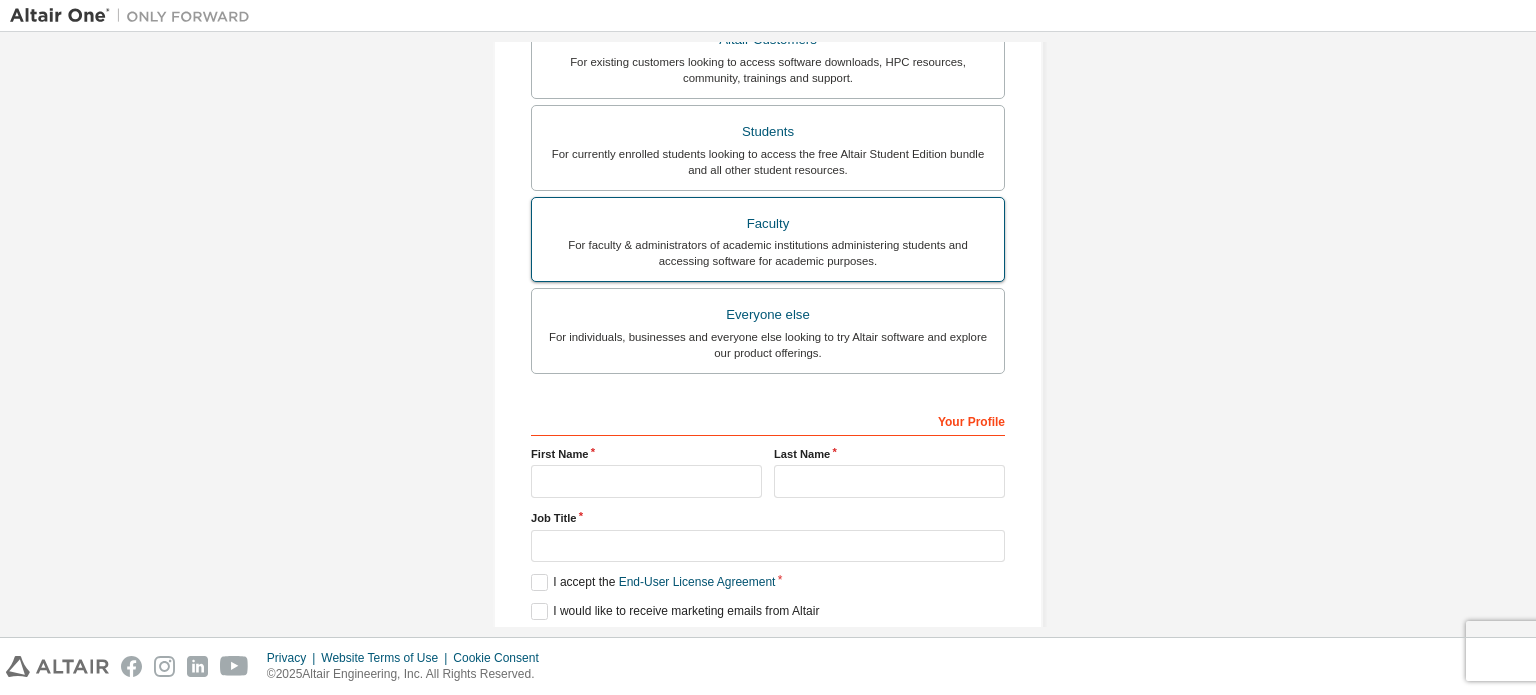 click on "Faculty" at bounding box center (768, 224) 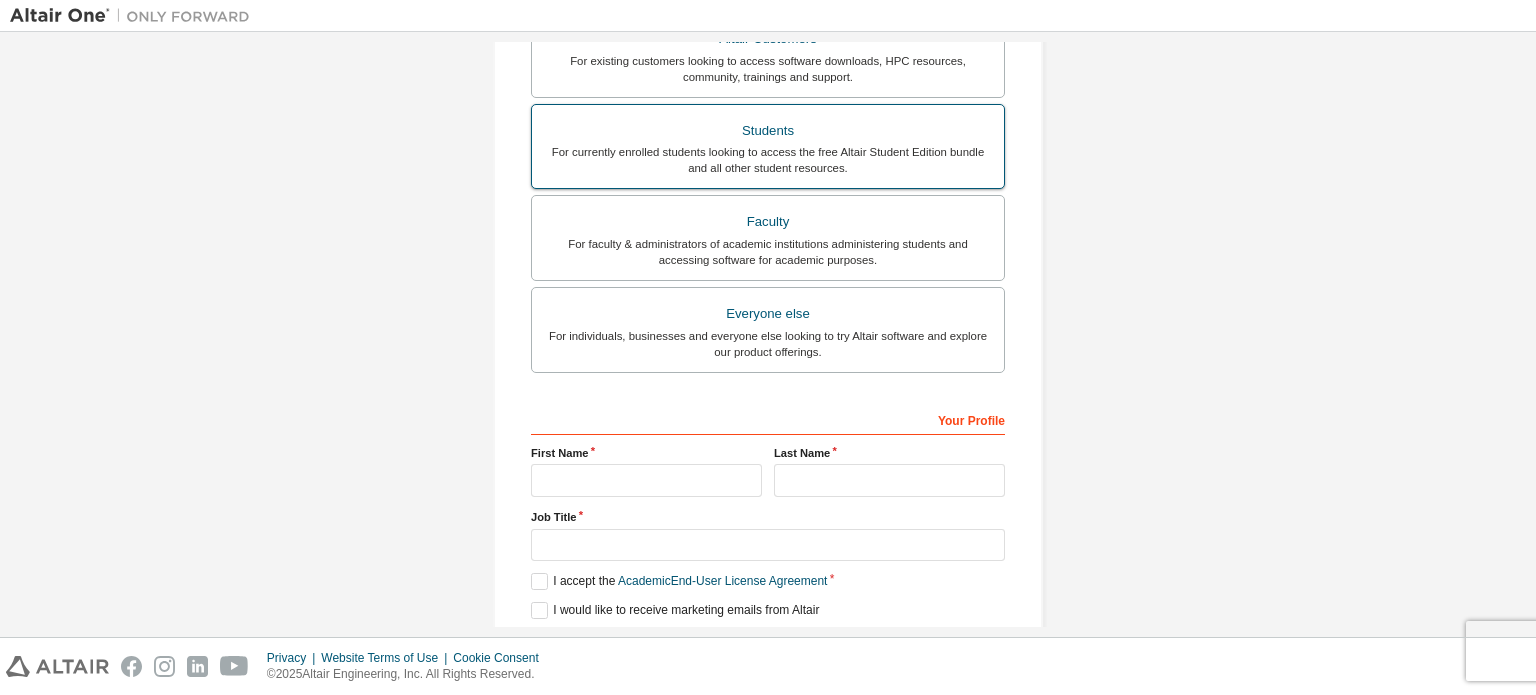 click on "For currently enrolled students looking to access the free Altair Student Edition bundle and all other student resources." at bounding box center [768, 160] 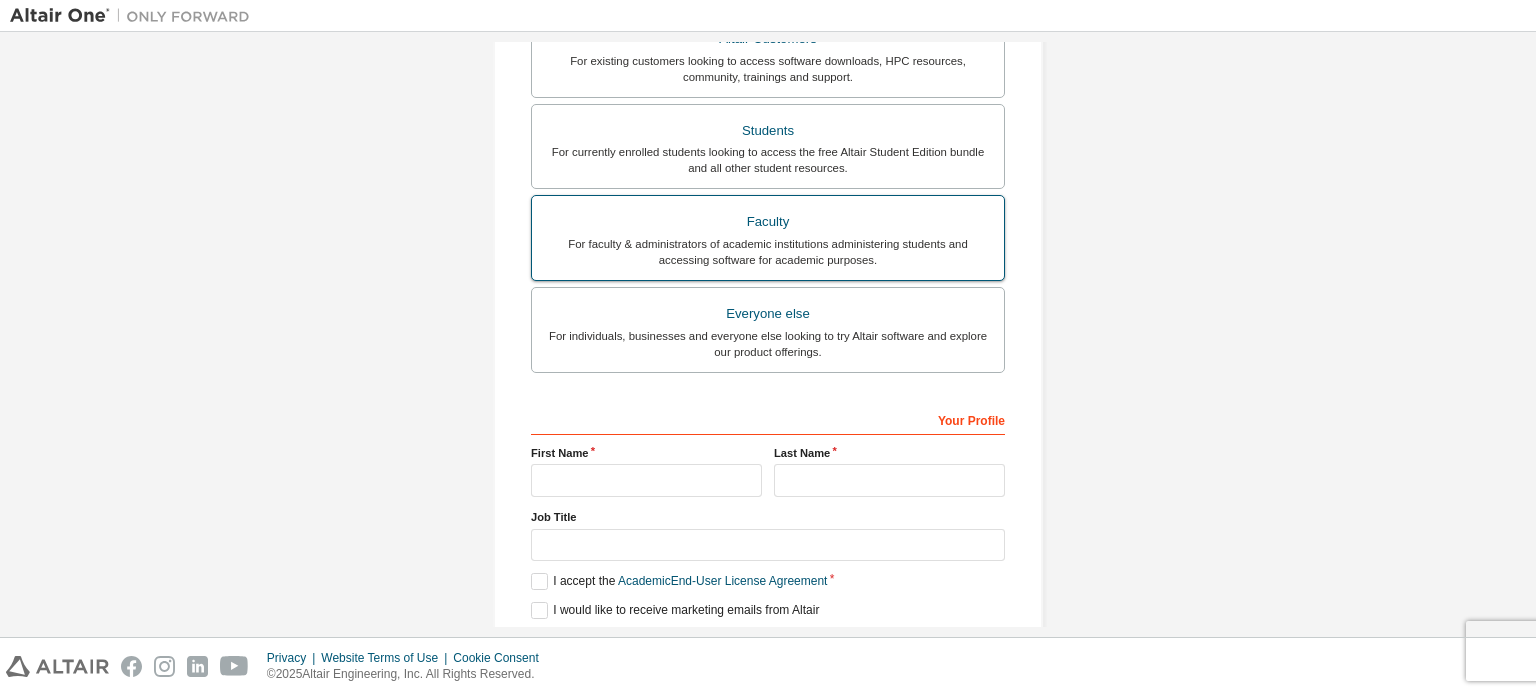 click on "Faculty" at bounding box center (768, 222) 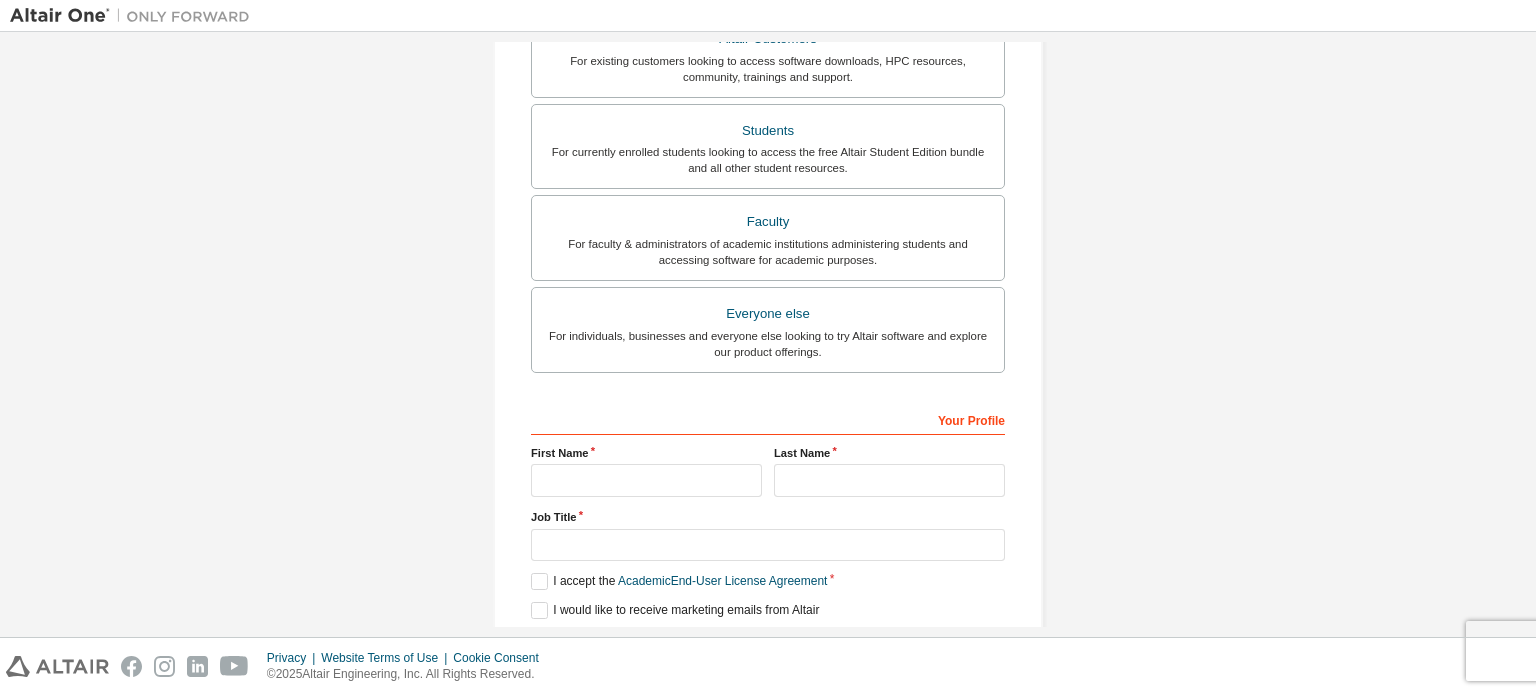 click on "Your Profile" at bounding box center (768, 419) 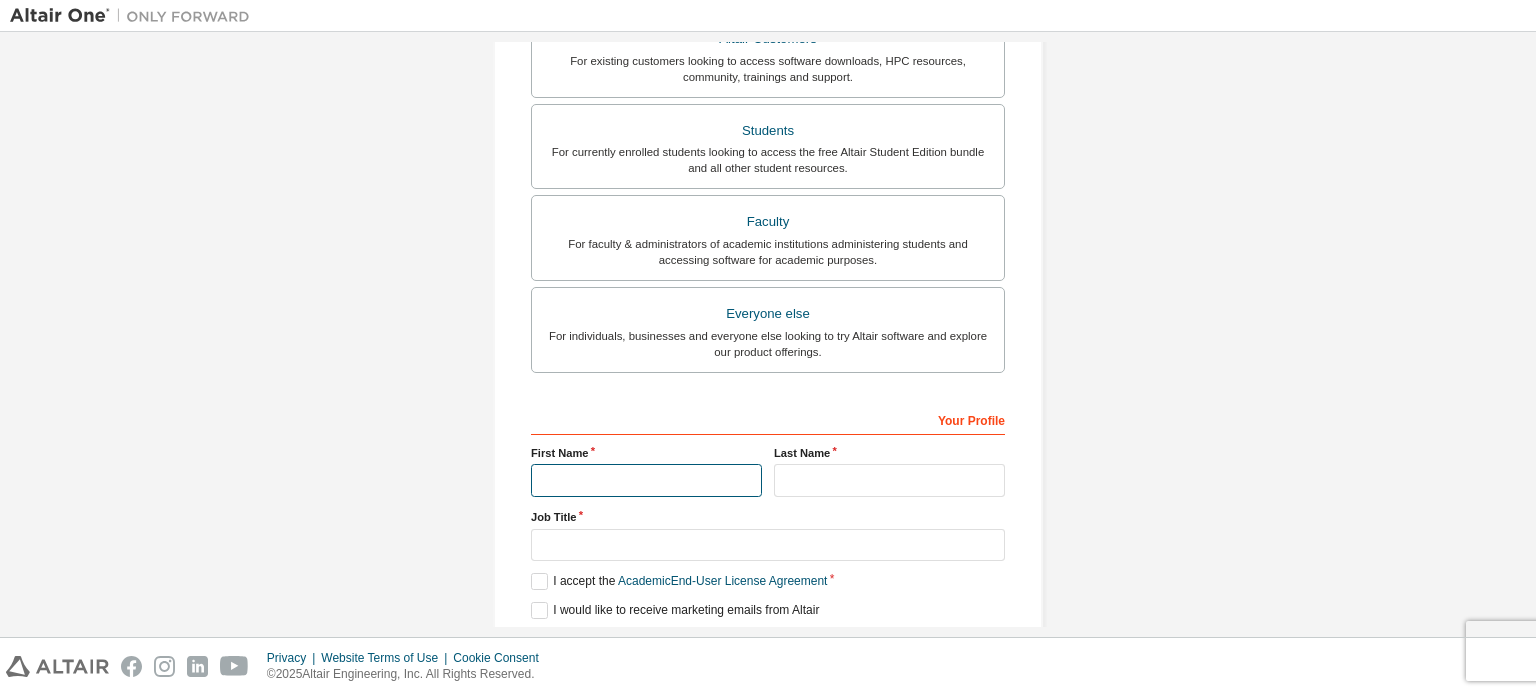 click at bounding box center [646, 480] 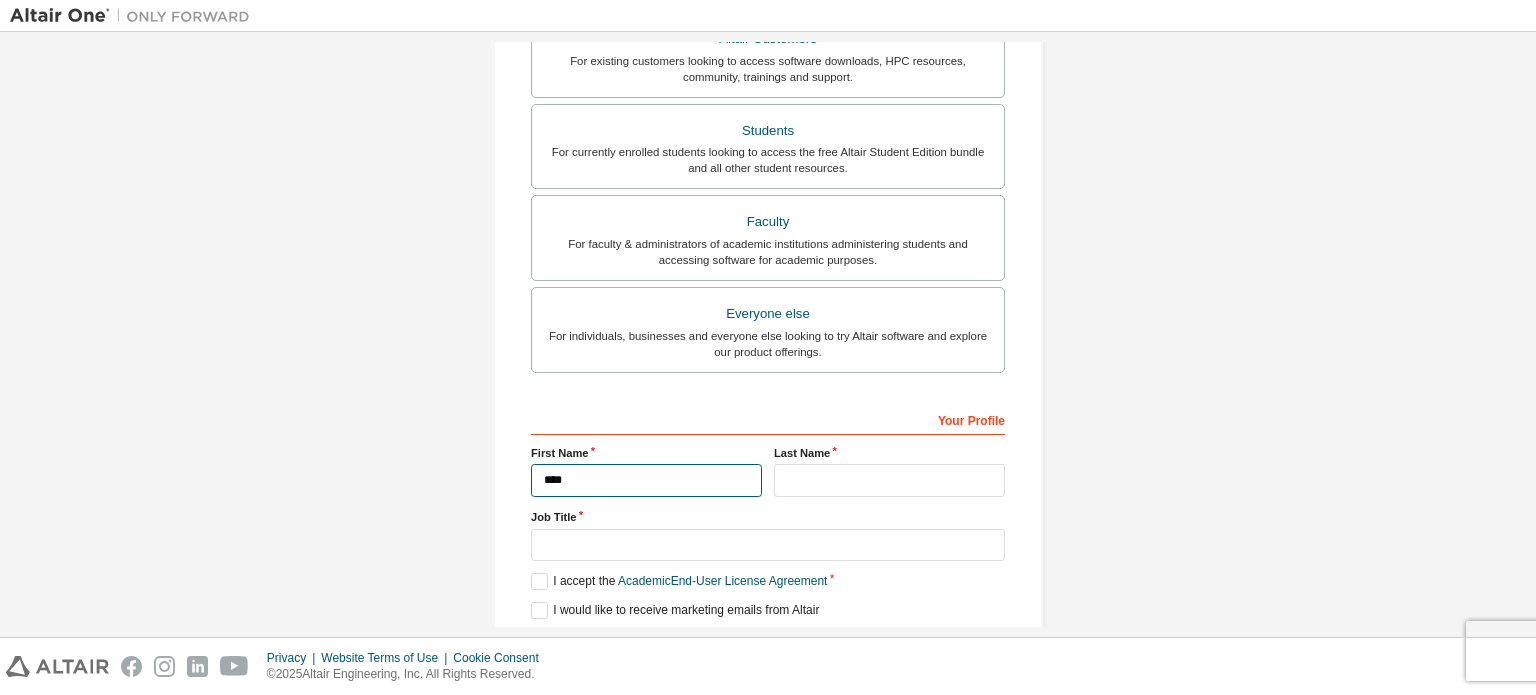 click on "****" at bounding box center (646, 480) 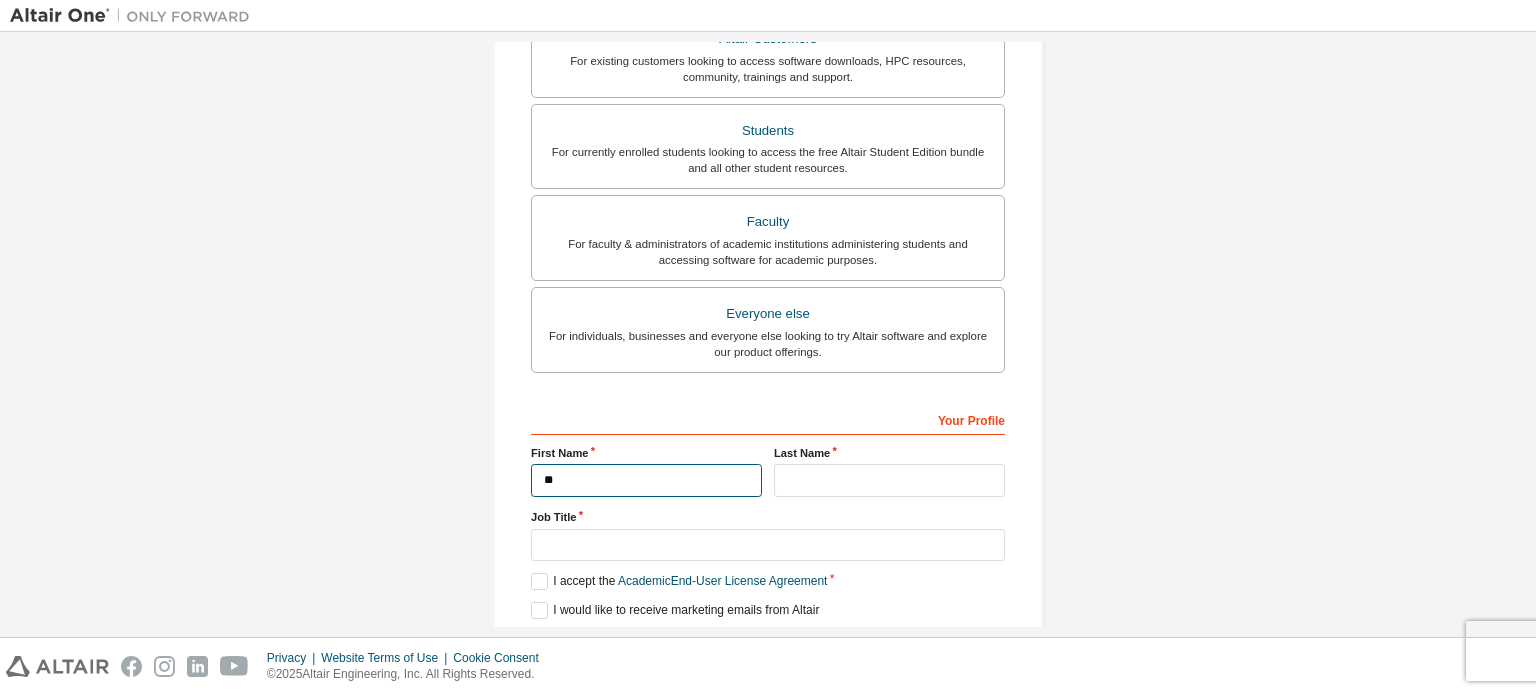 type on "*" 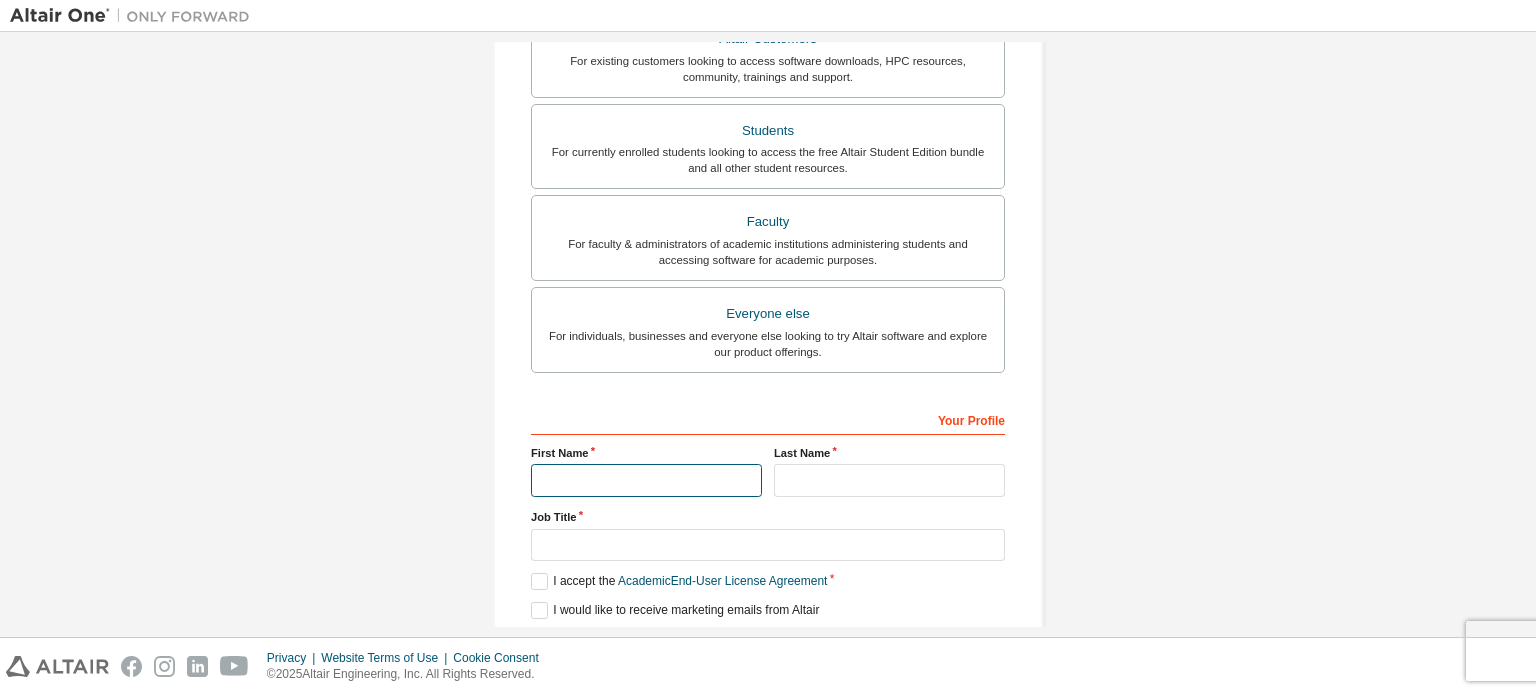 type on "*" 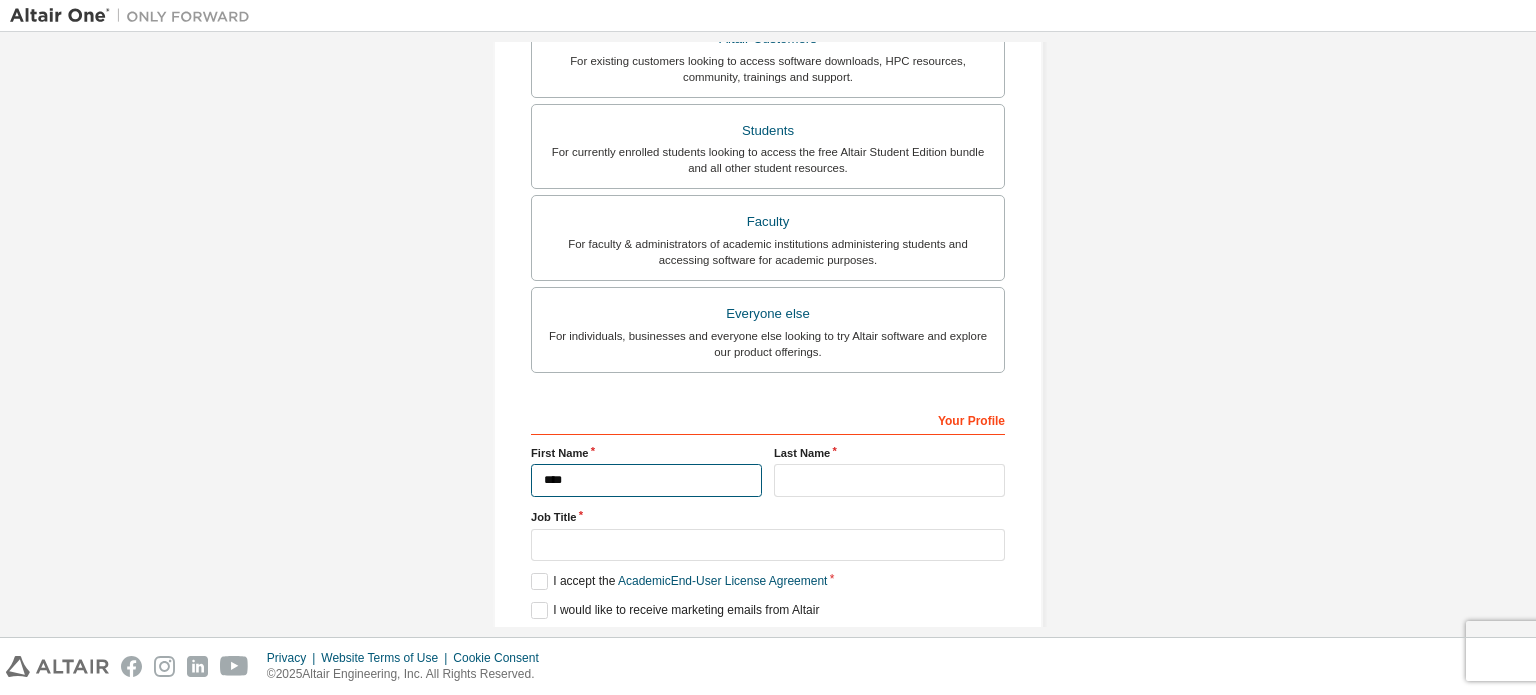 type on "****" 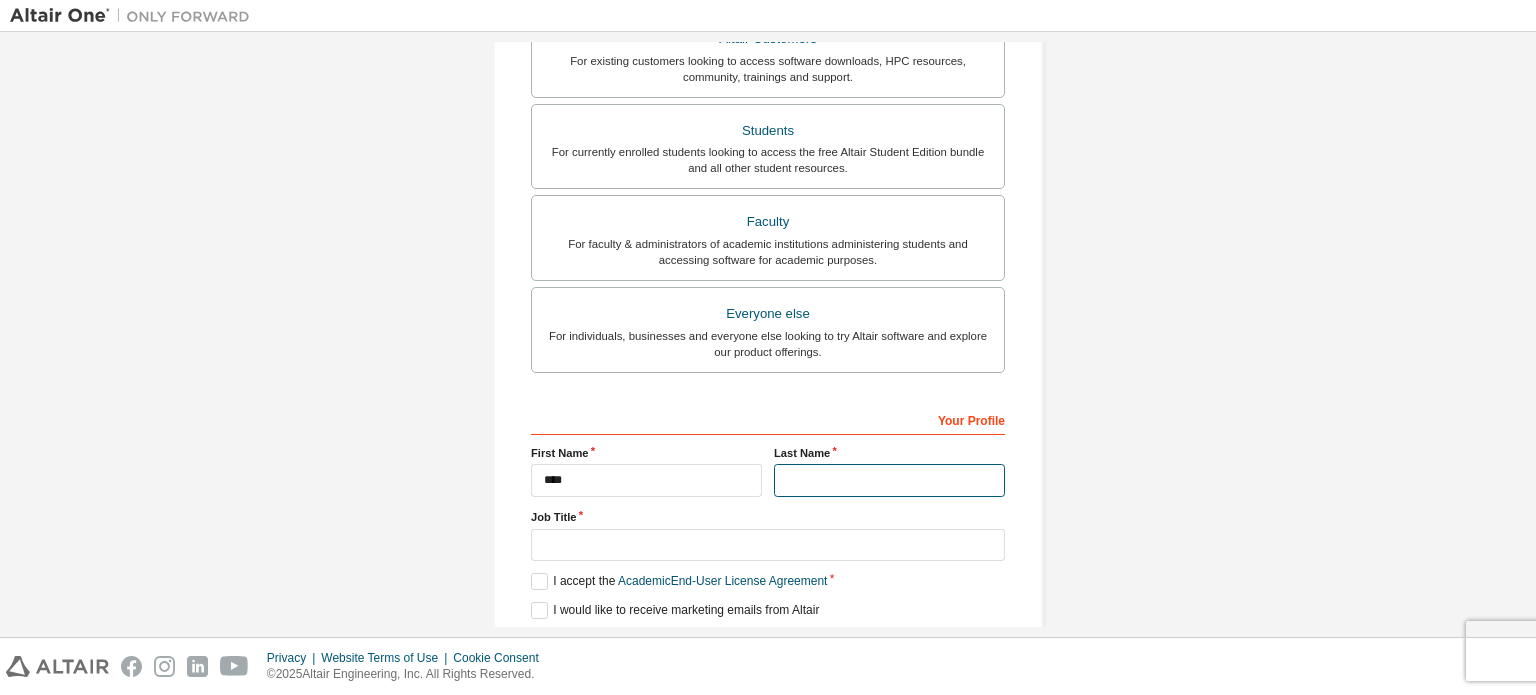 click at bounding box center (889, 480) 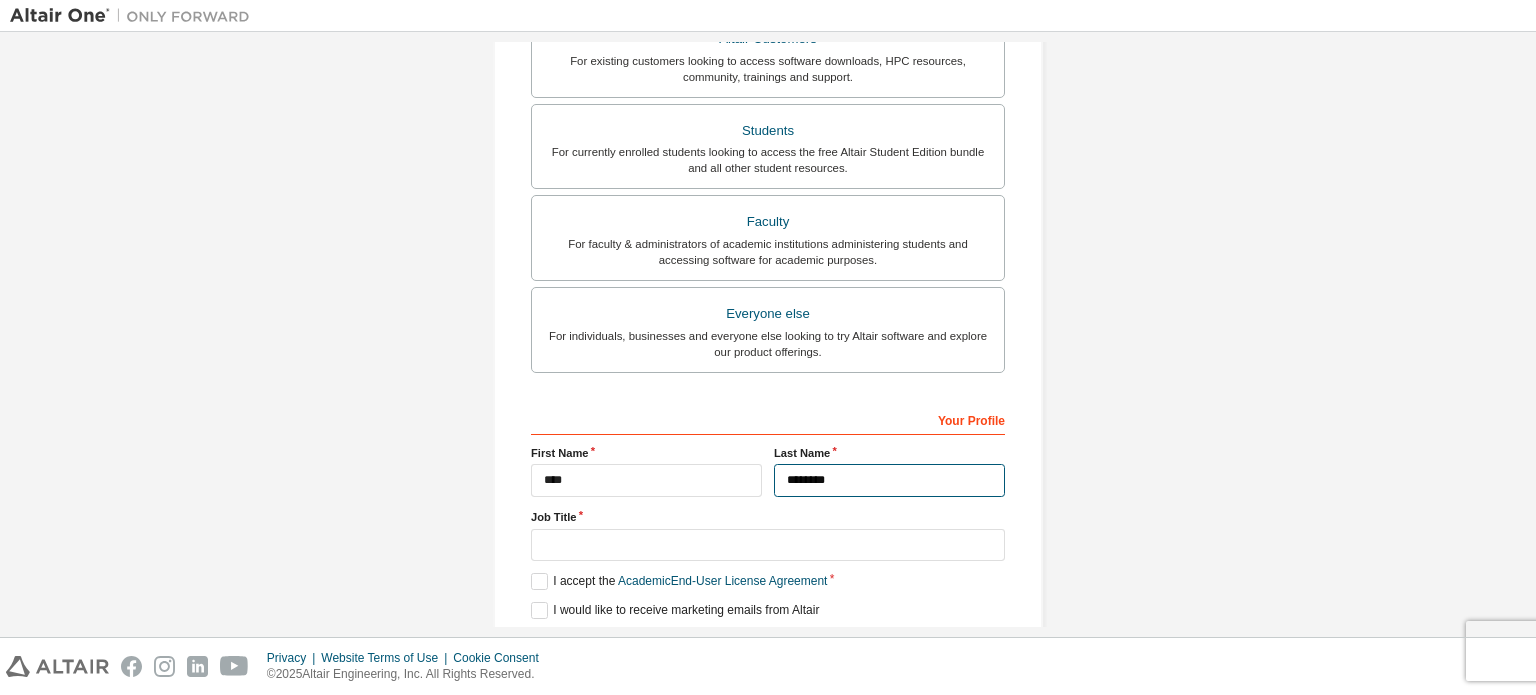 type on "********" 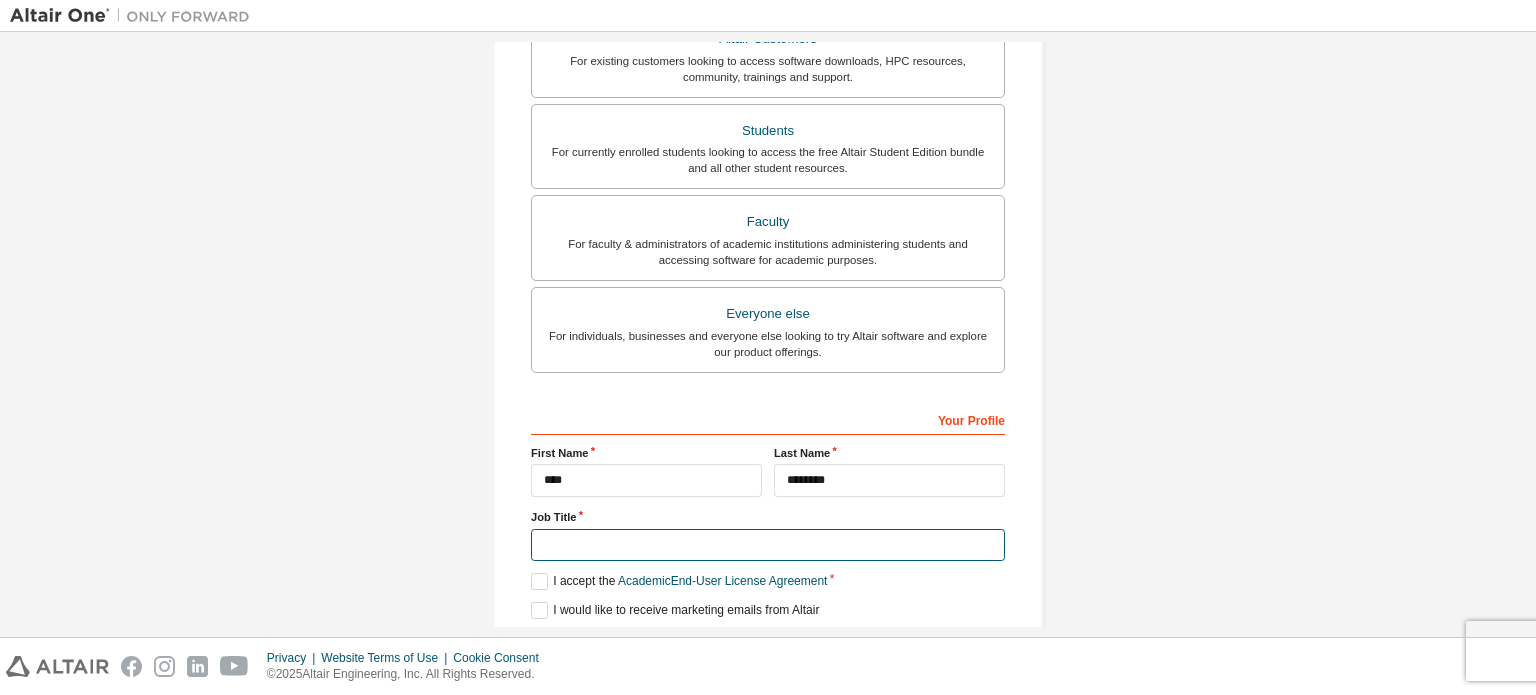 click at bounding box center [768, 545] 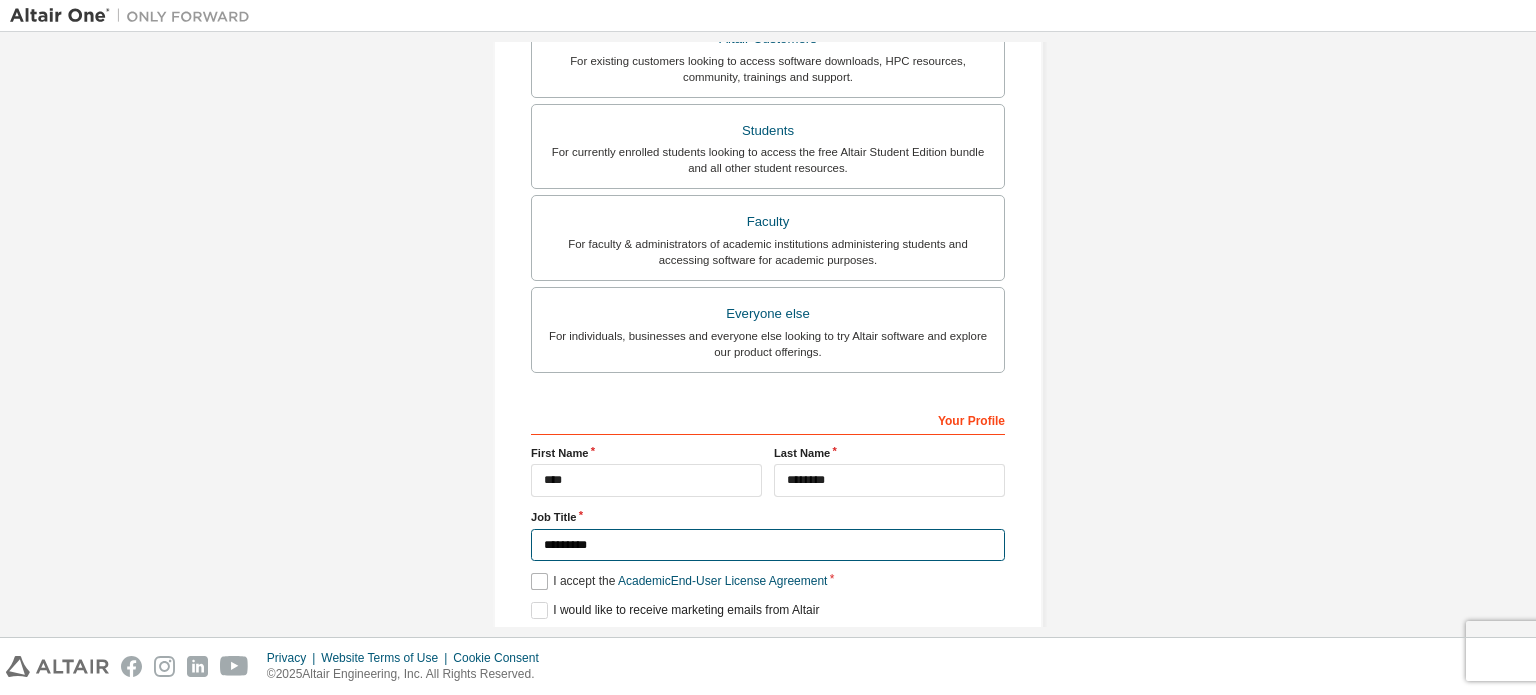 type on "*********" 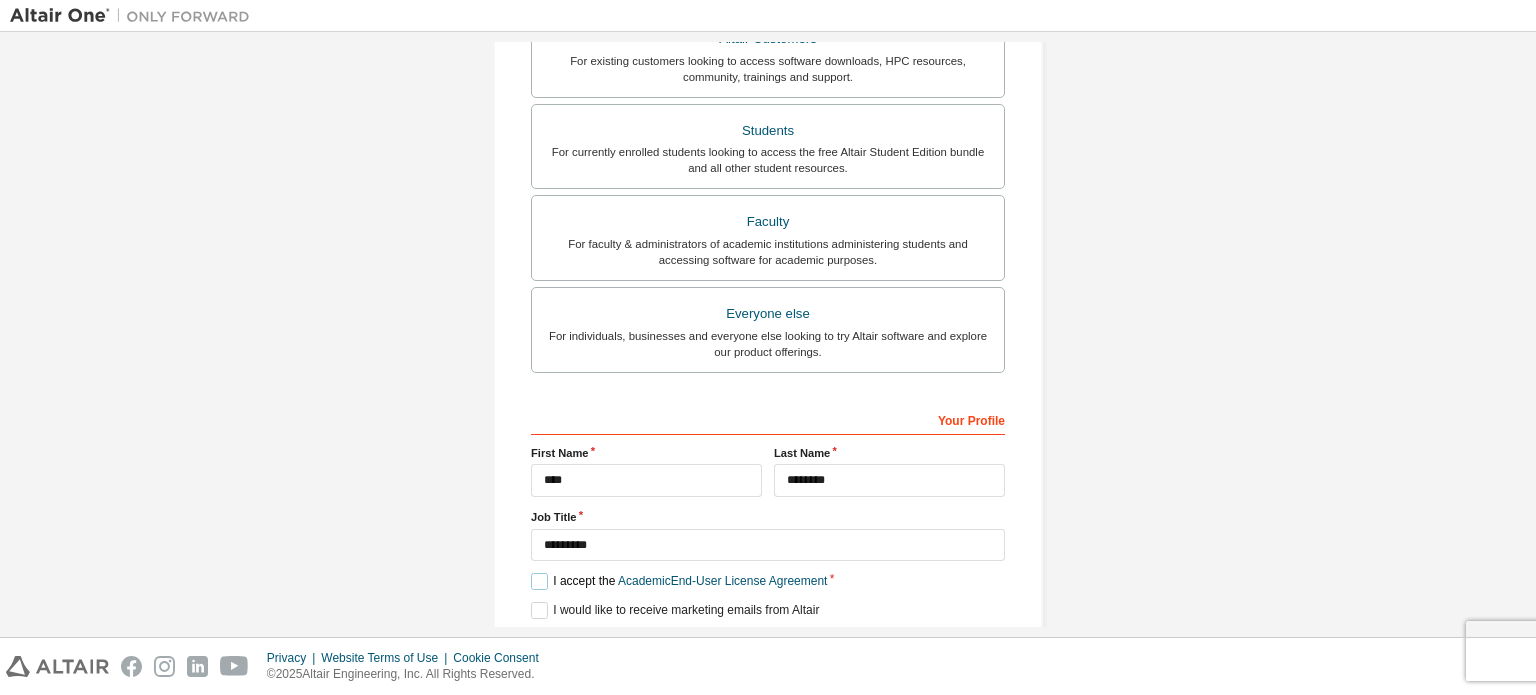 click on "I accept the   Academic   End-User License Agreement" at bounding box center [679, 581] 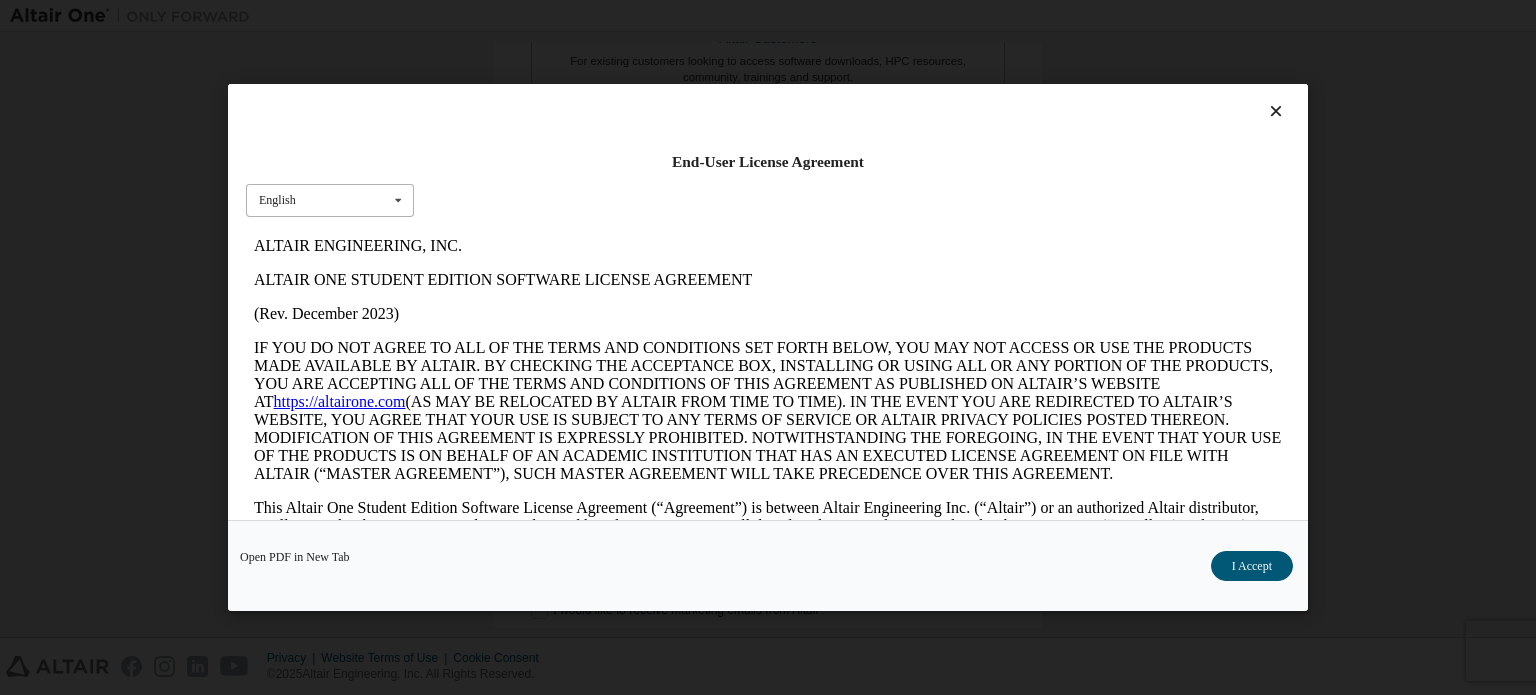 scroll, scrollTop: 0, scrollLeft: 0, axis: both 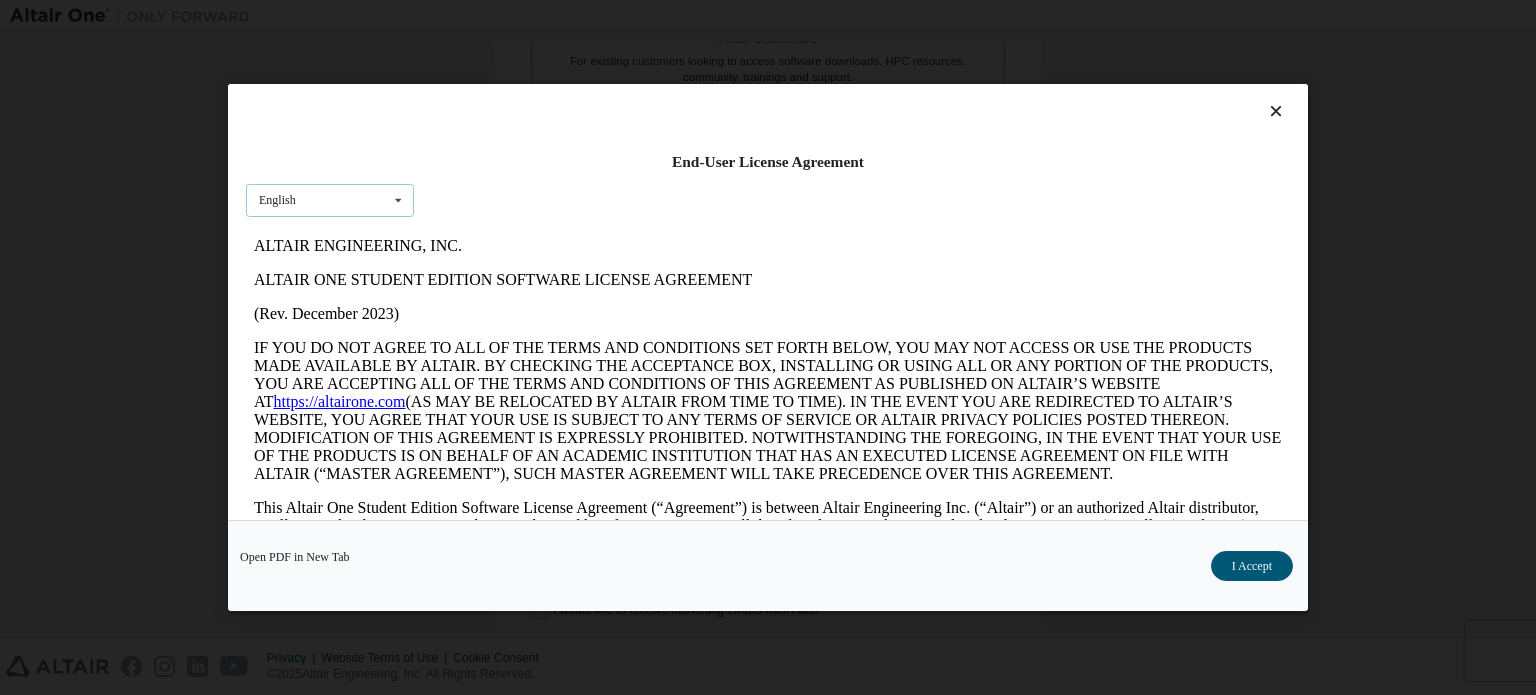 click on "English English" at bounding box center [330, 200] 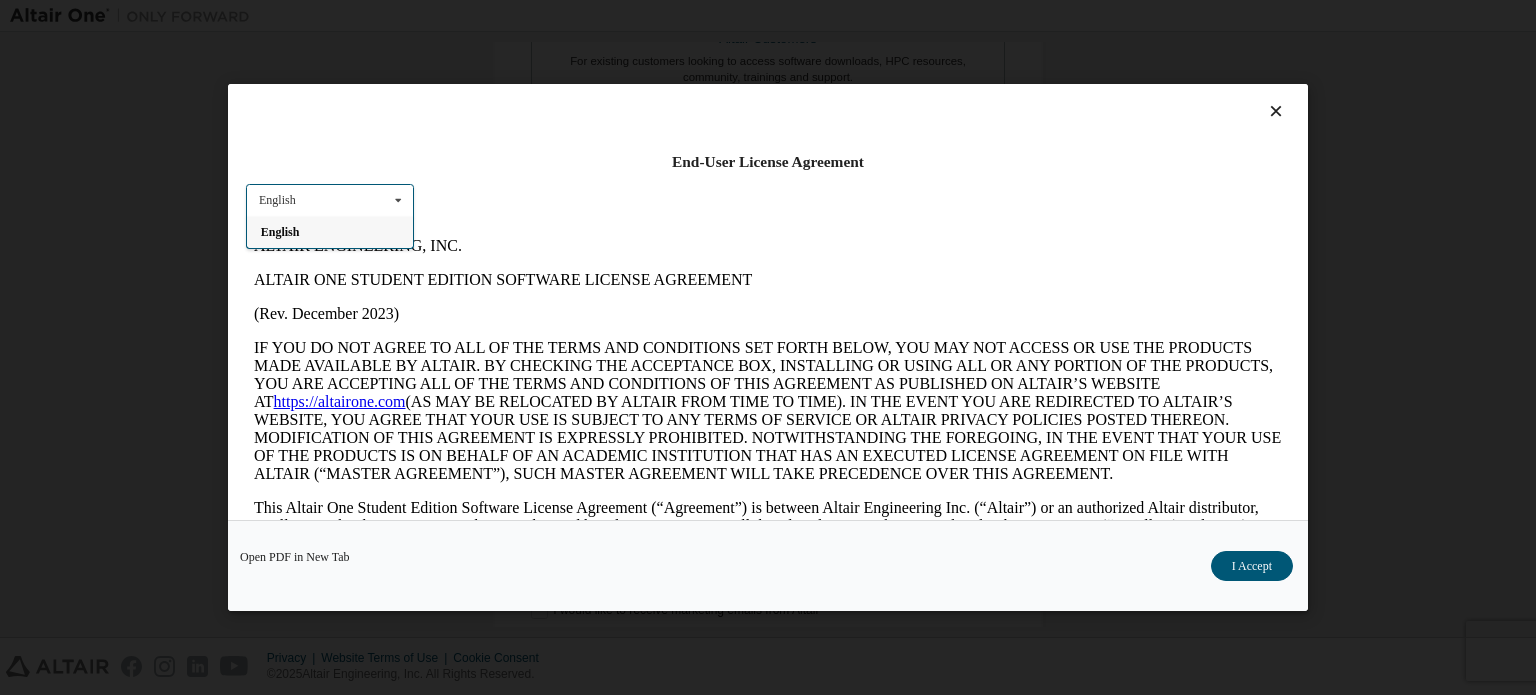 click on "English English" at bounding box center [330, 200] 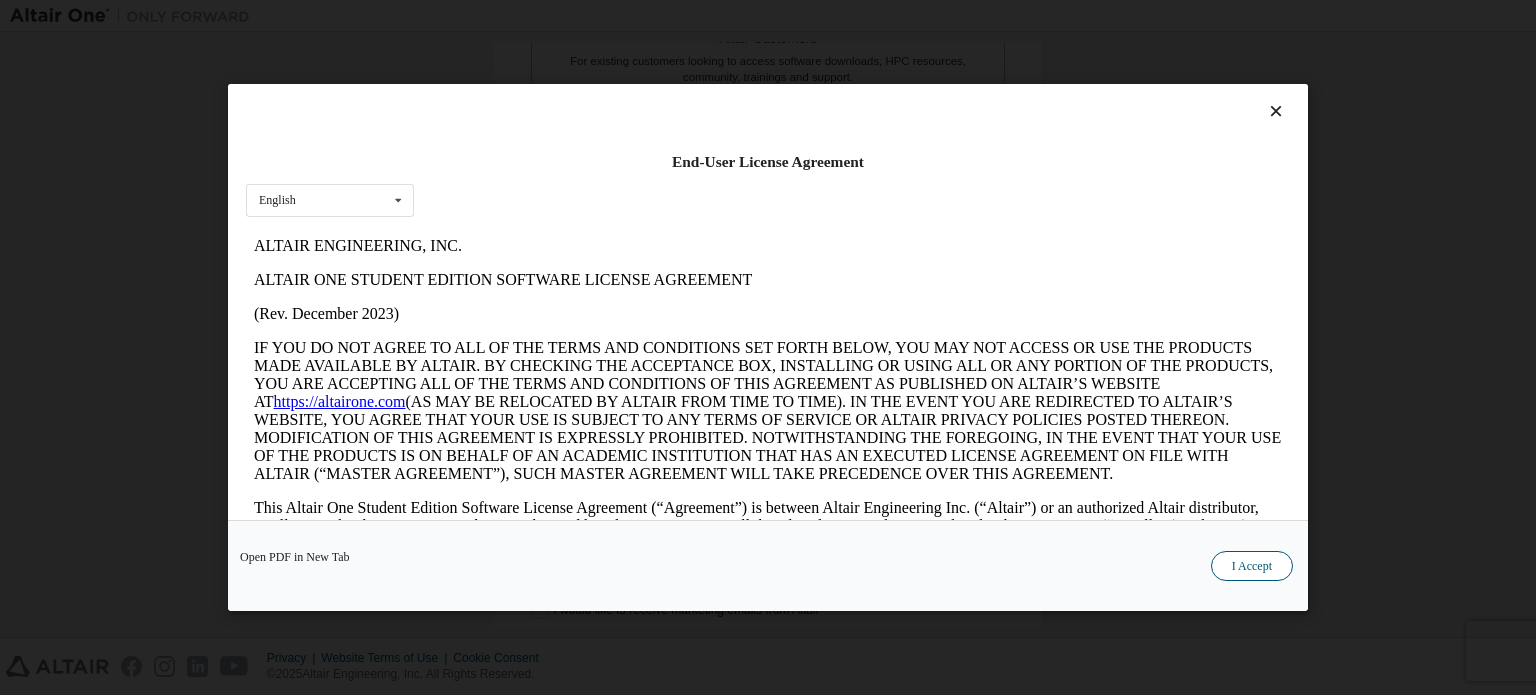 click on "I Accept" at bounding box center [1252, 566] 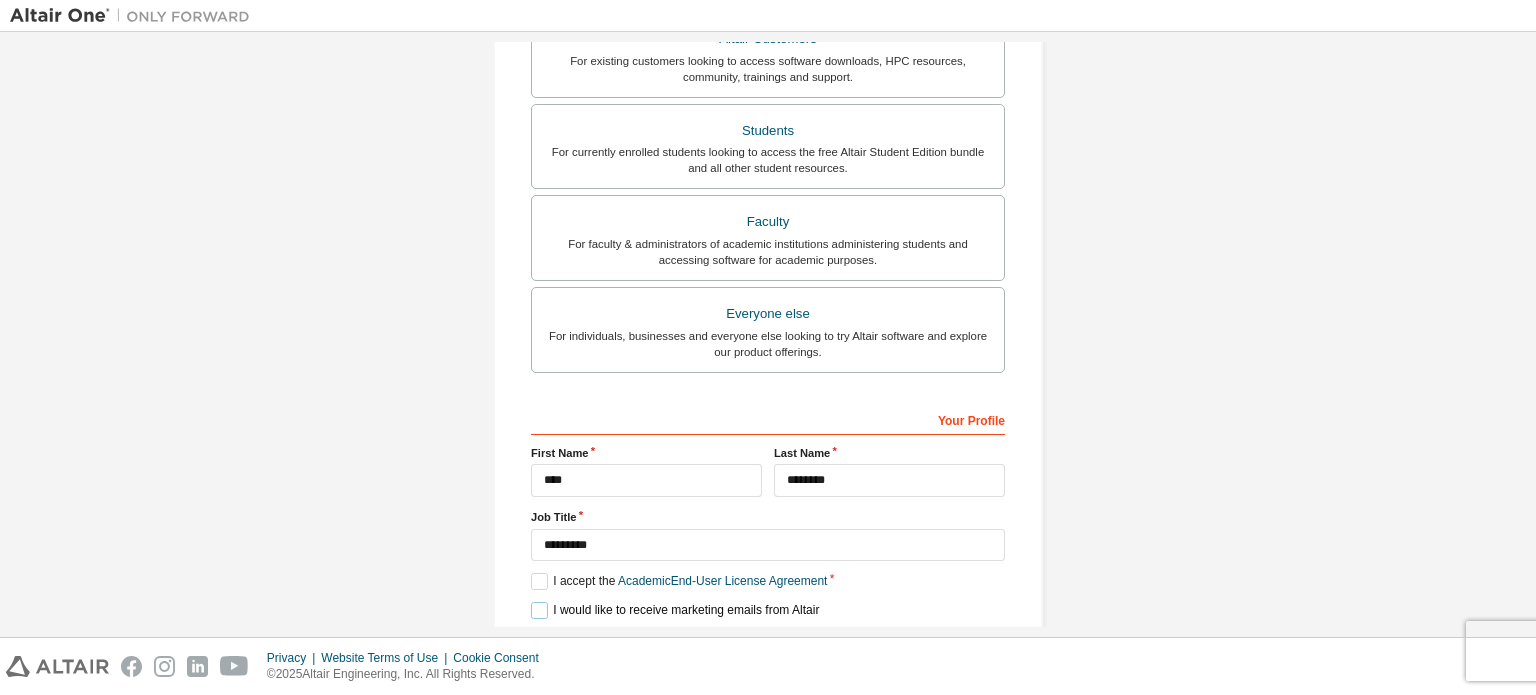 click on "I would like to receive marketing emails from Altair" at bounding box center [675, 610] 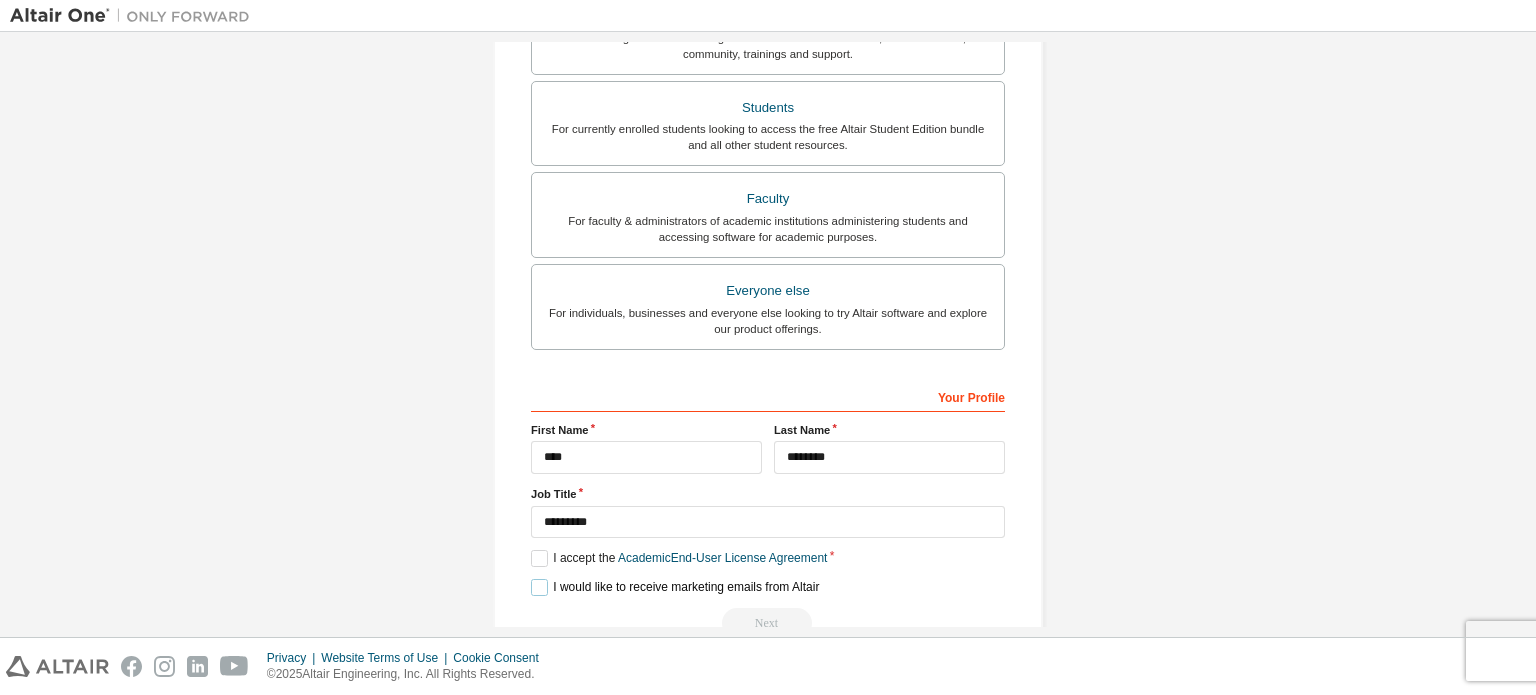 scroll, scrollTop: 538, scrollLeft: 0, axis: vertical 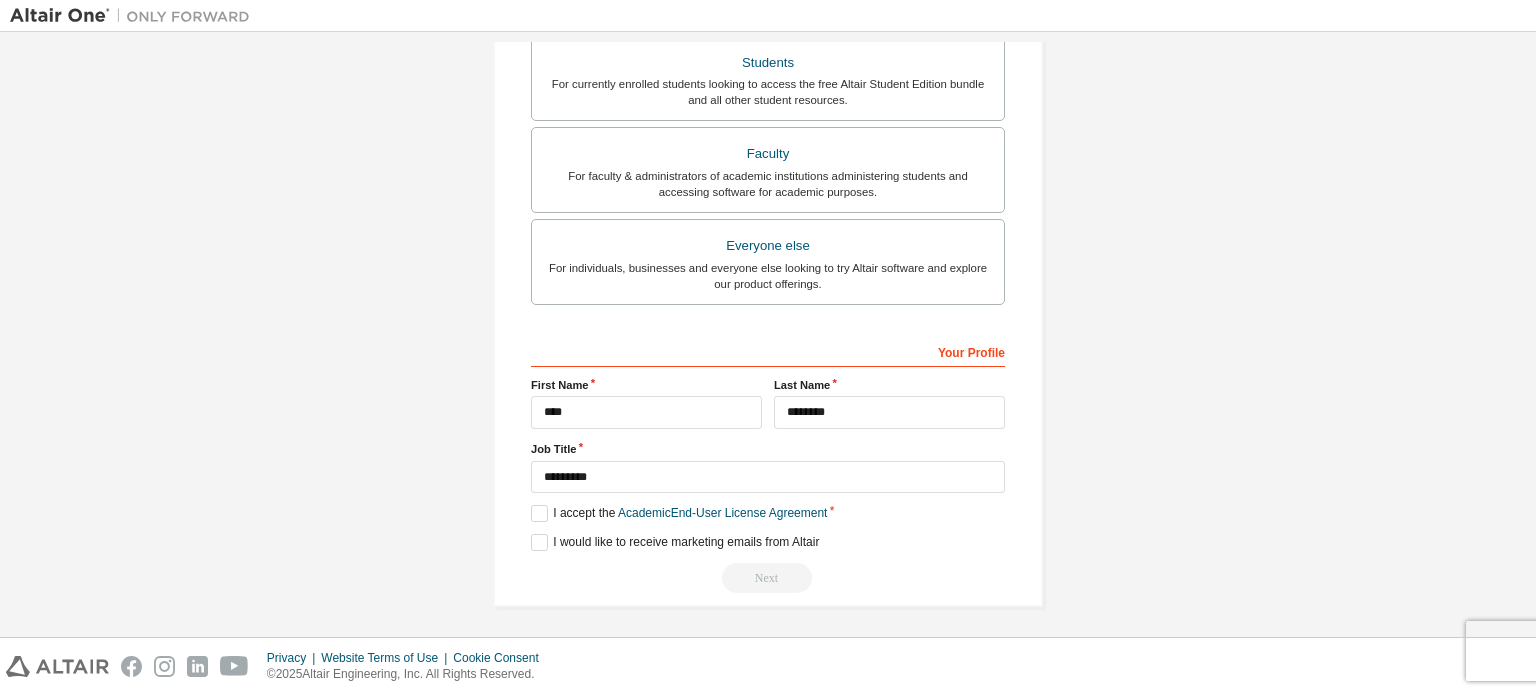 click on "Your Profile" at bounding box center [768, 351] 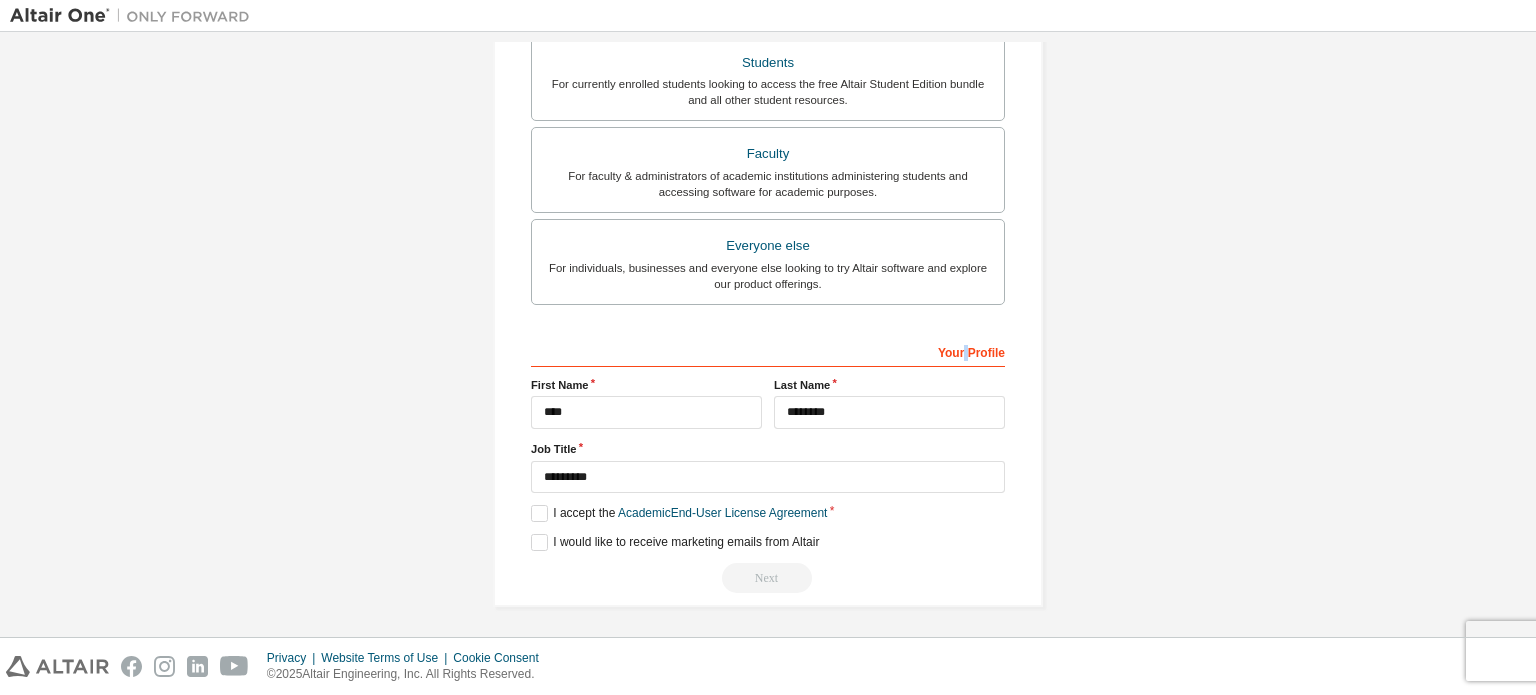 click on "Your Profile" at bounding box center [768, 351] 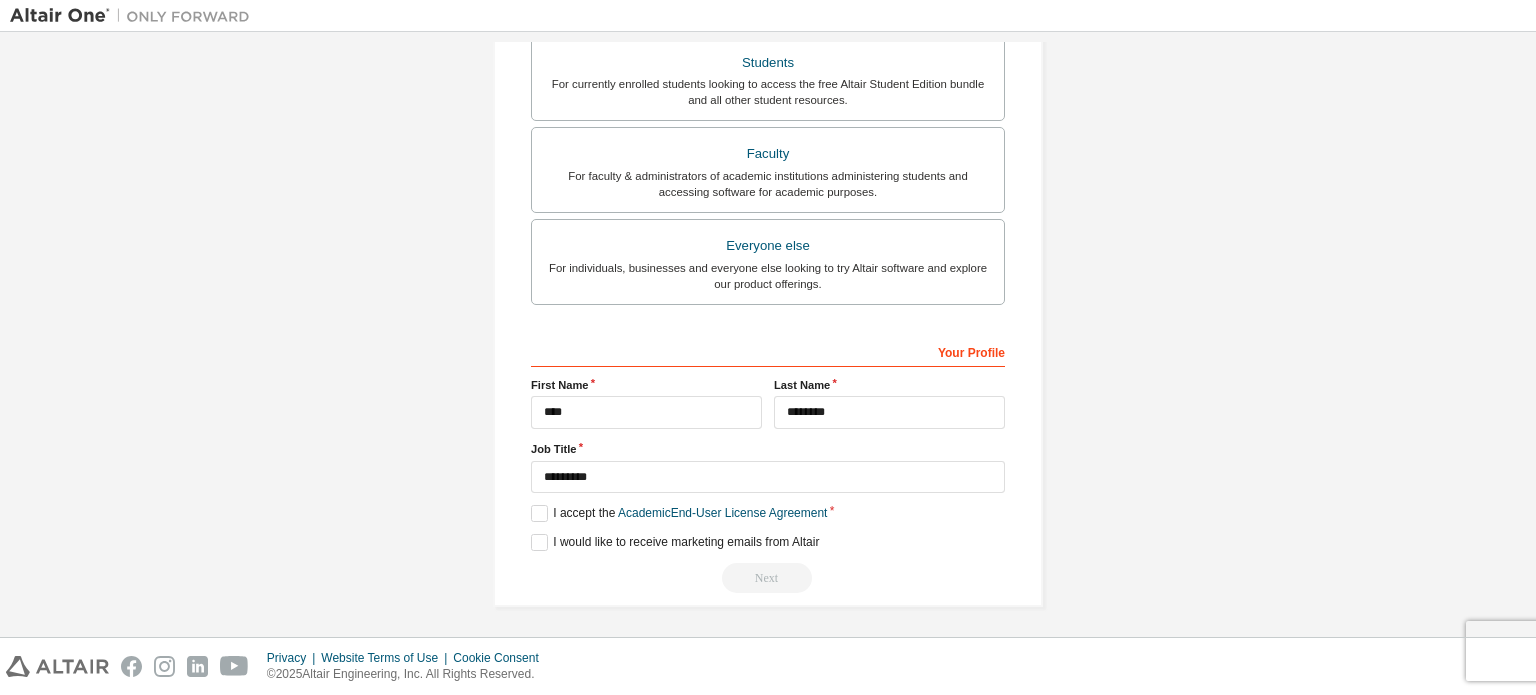click on "Your Profile" at bounding box center [768, 351] 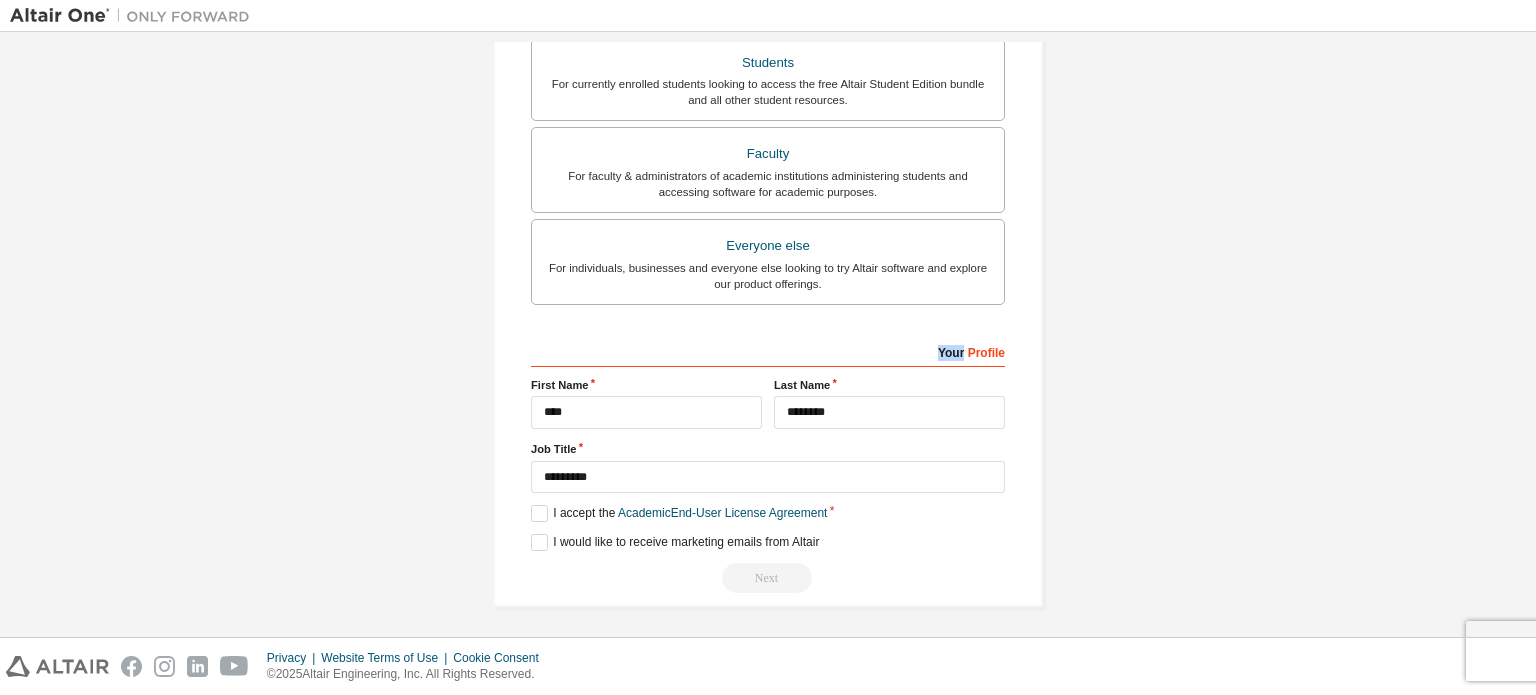 click on "Your Profile" at bounding box center [768, 351] 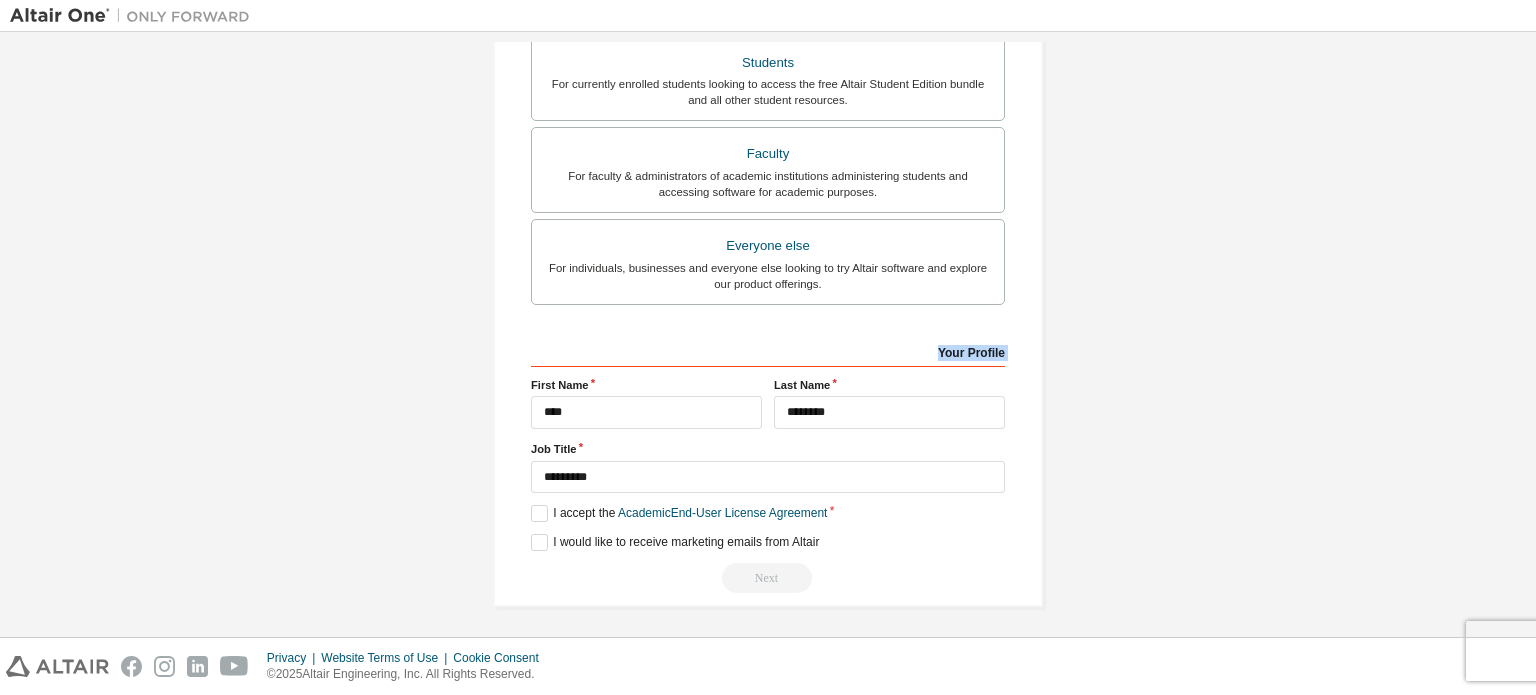 click on "Your Profile" at bounding box center (768, 351) 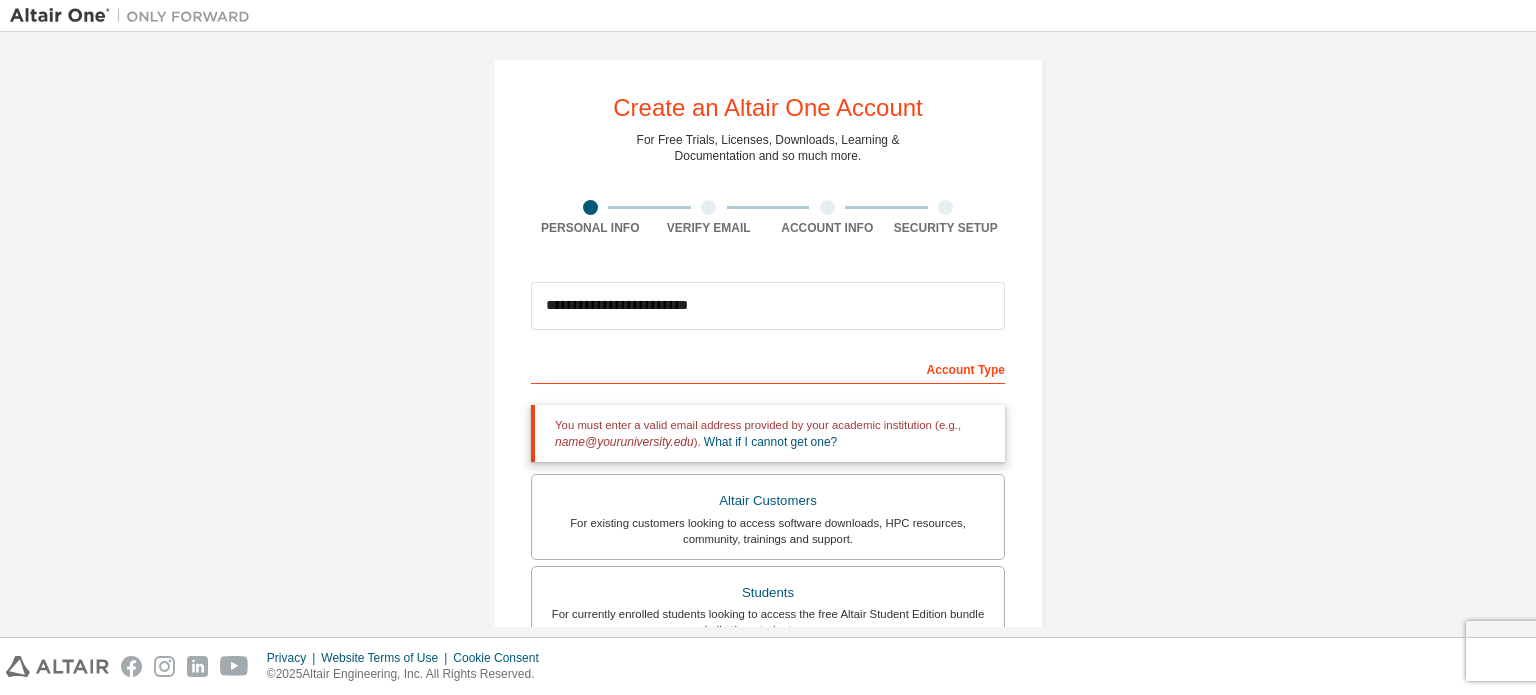 scroll, scrollTop: 0, scrollLeft: 0, axis: both 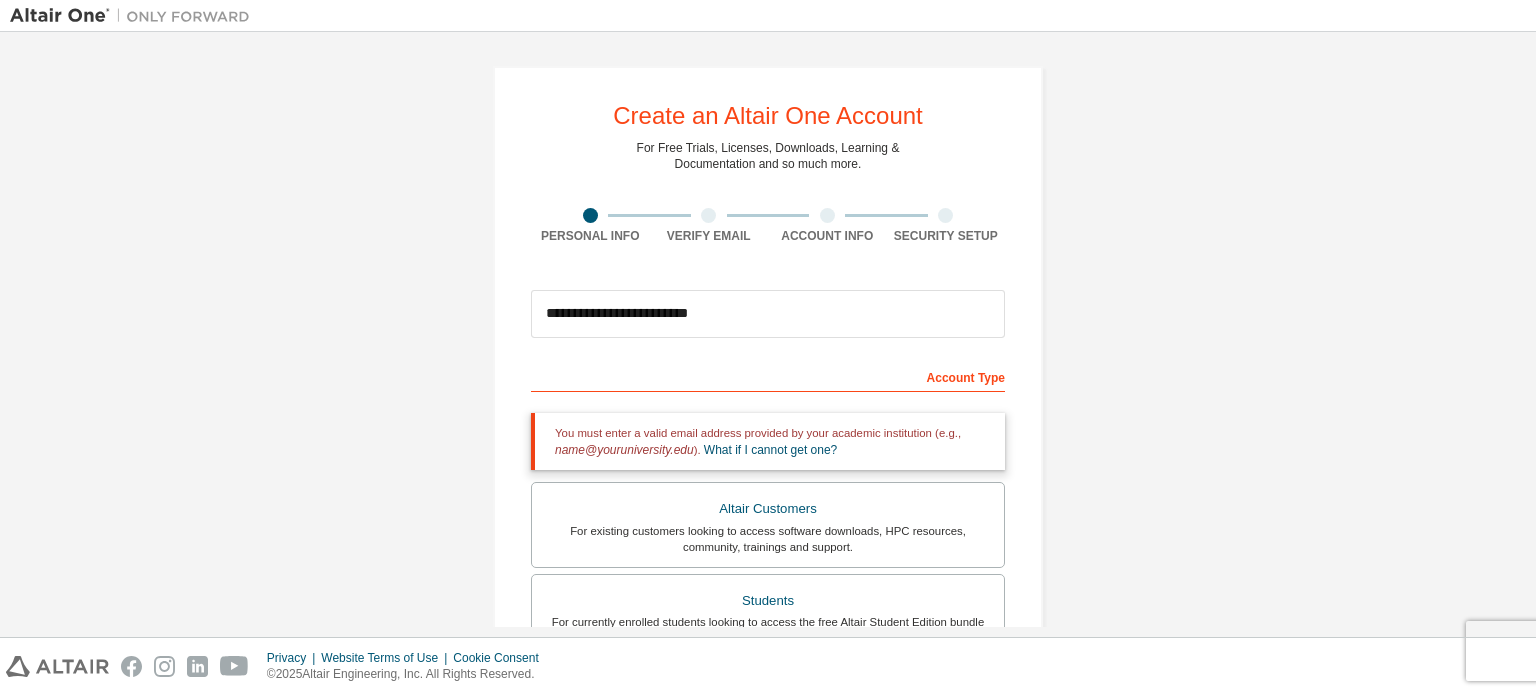 click on "Verify Email" at bounding box center (709, 226) 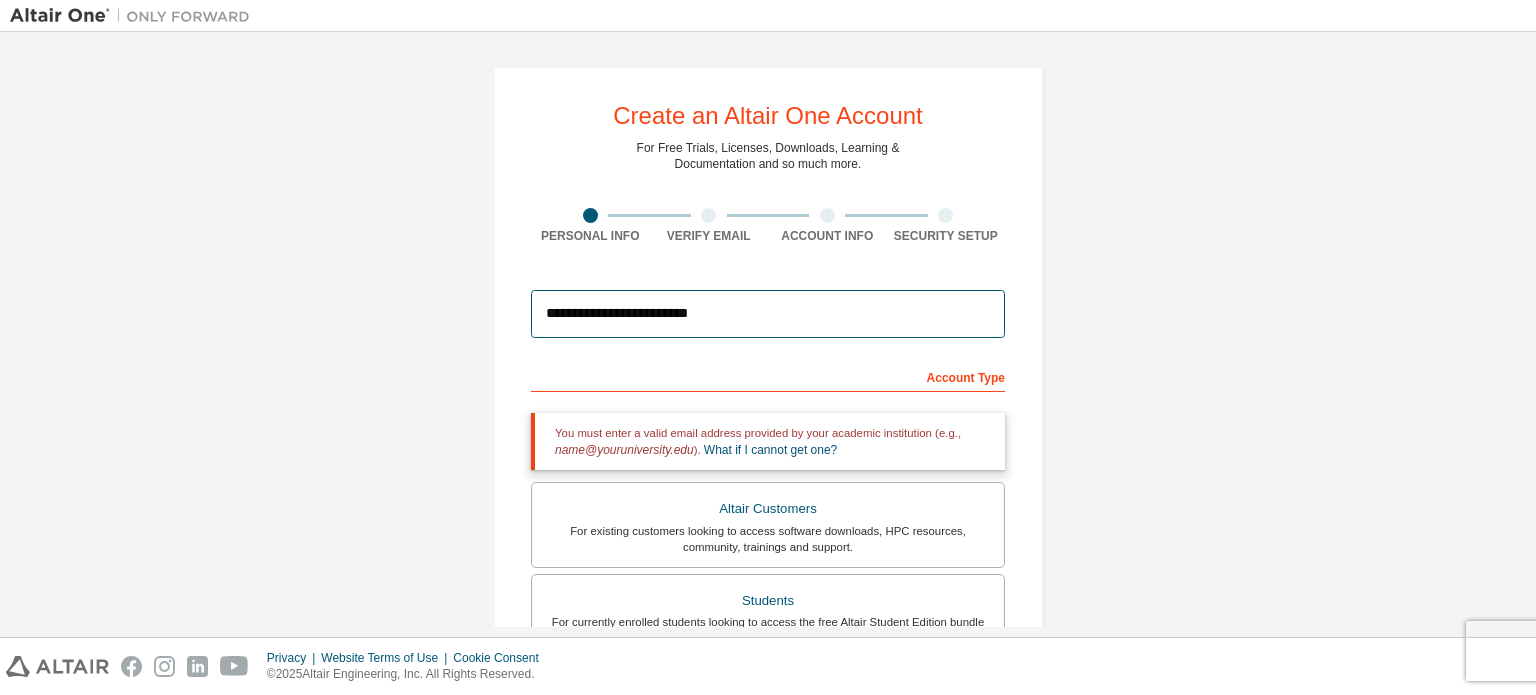 click on "**********" at bounding box center (768, 314) 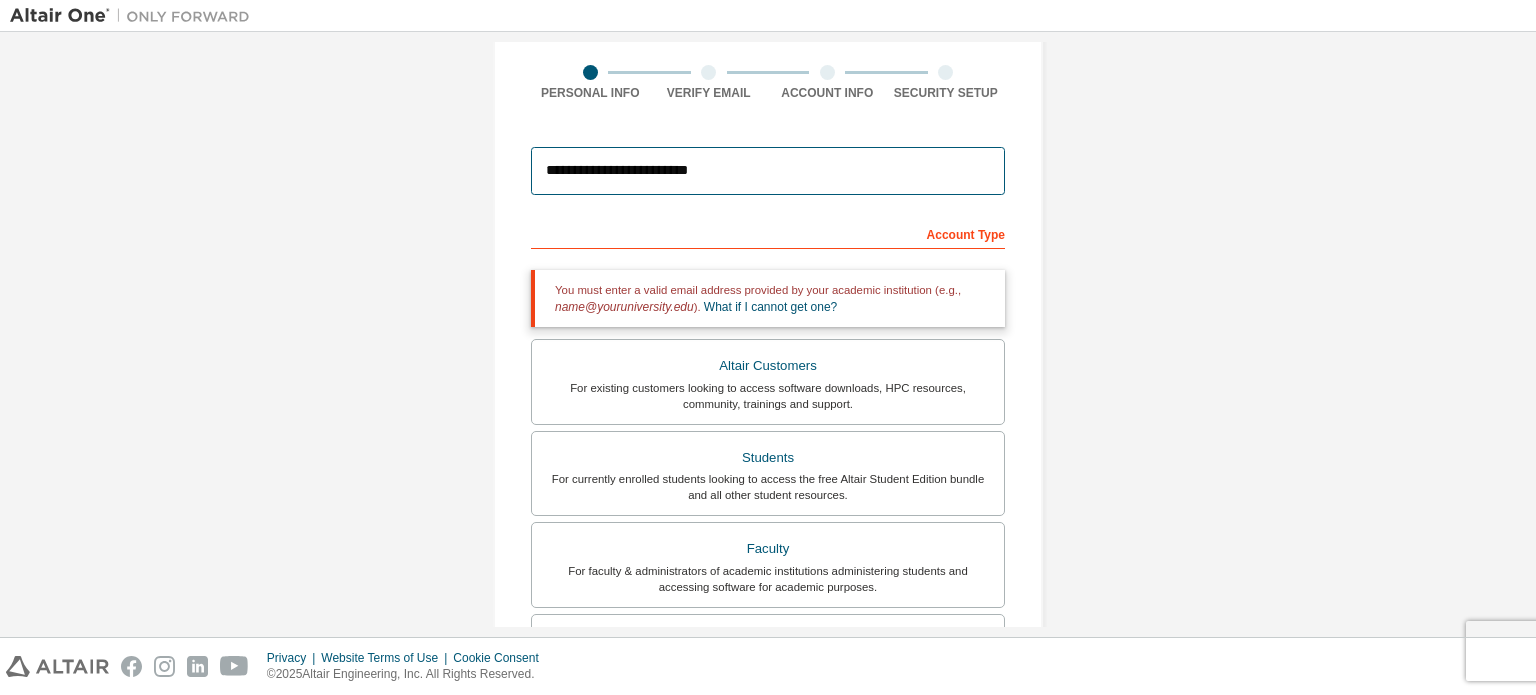 scroll, scrollTop: 139, scrollLeft: 0, axis: vertical 